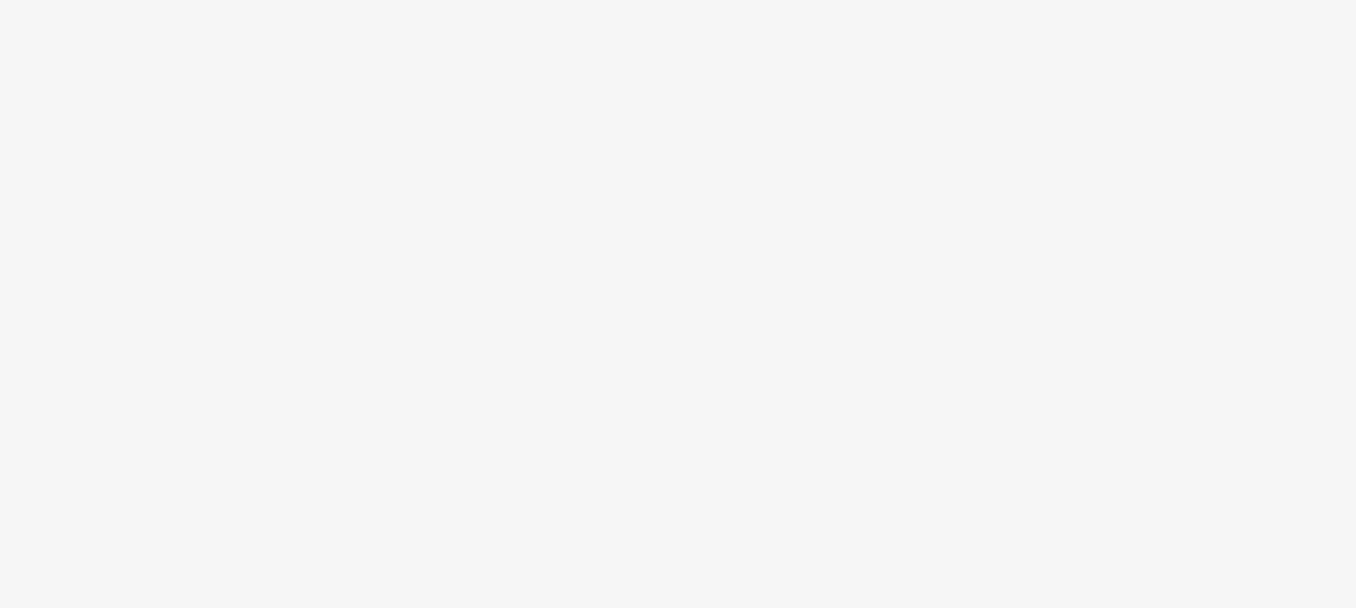 scroll, scrollTop: 0, scrollLeft: 0, axis: both 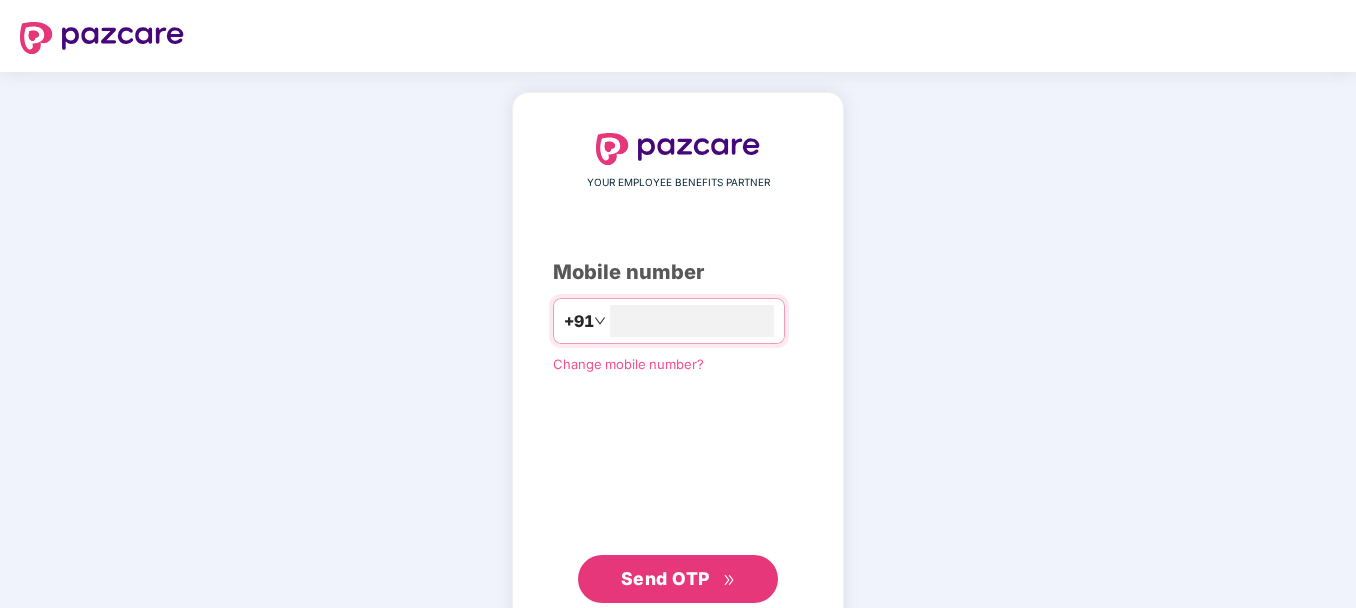 type on "**********" 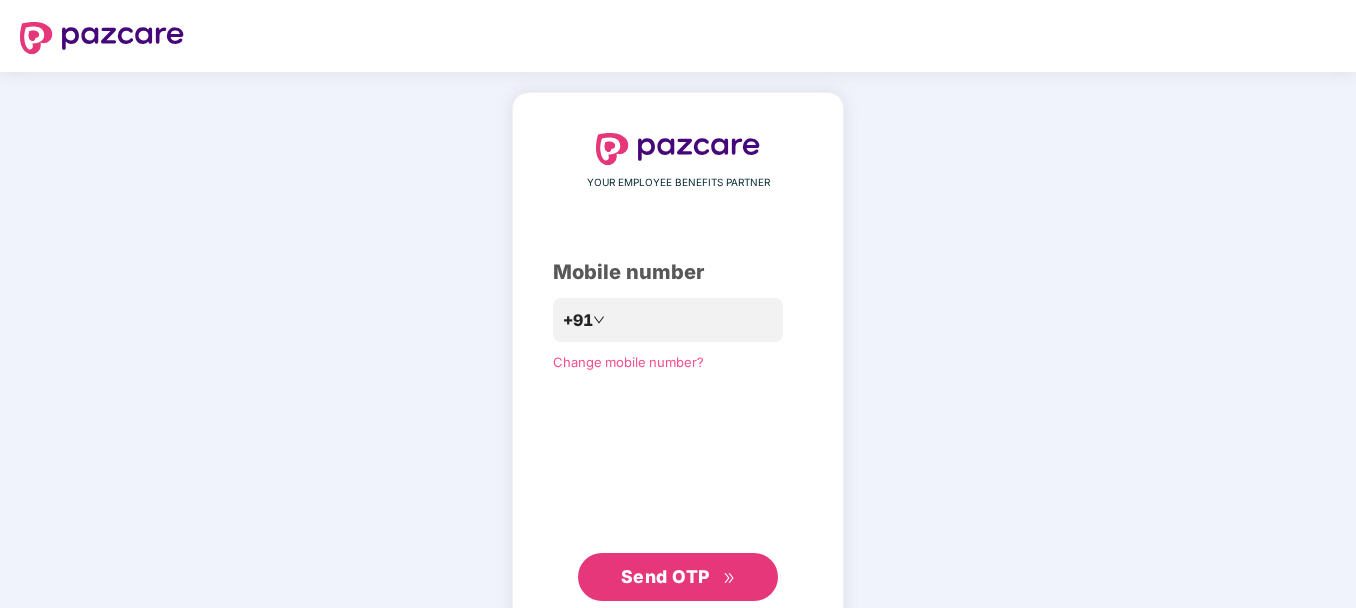 click on "**********" at bounding box center (678, 367) 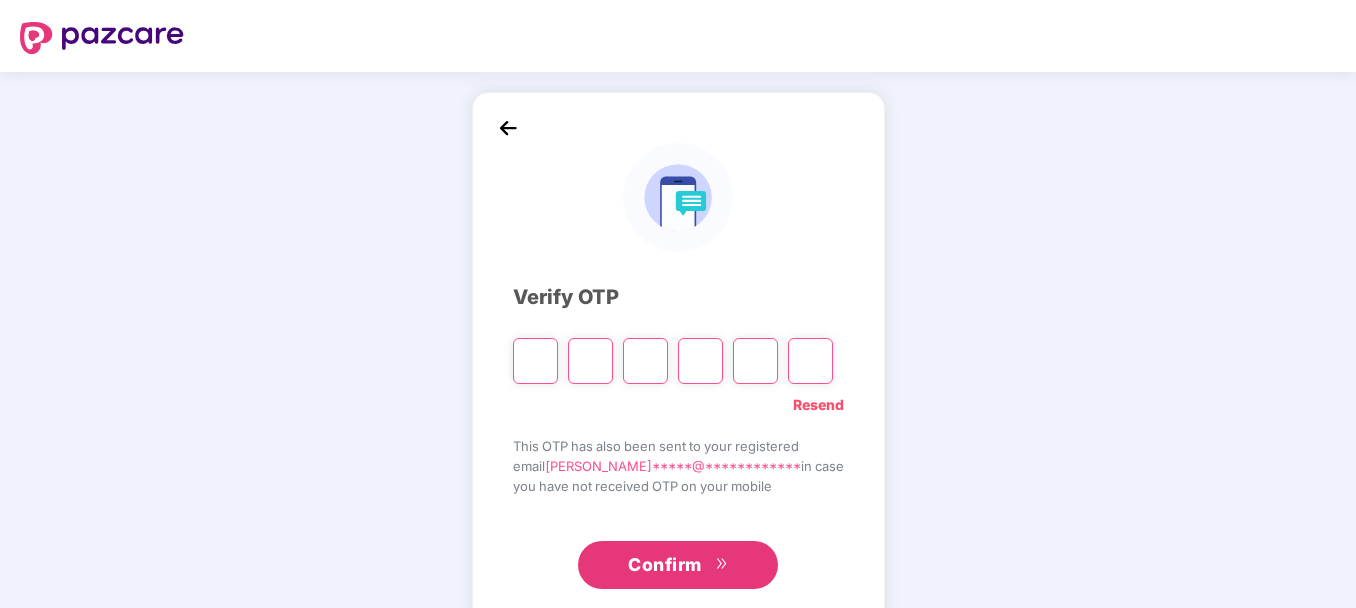 type on "*" 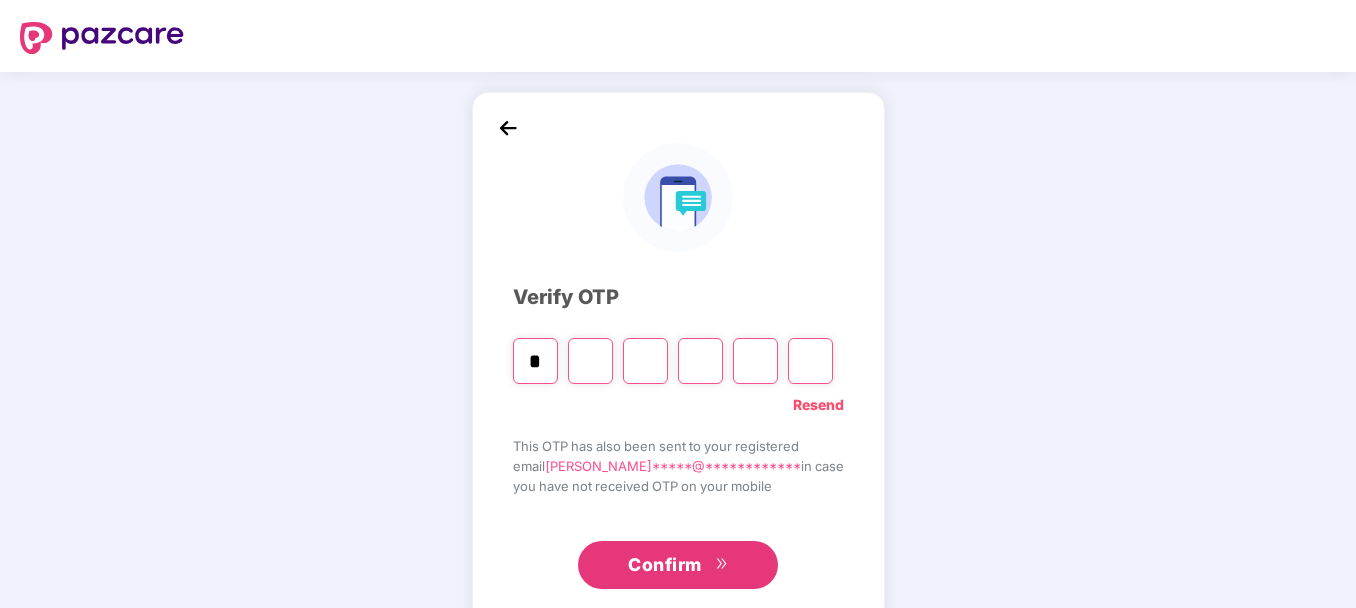 type on "*" 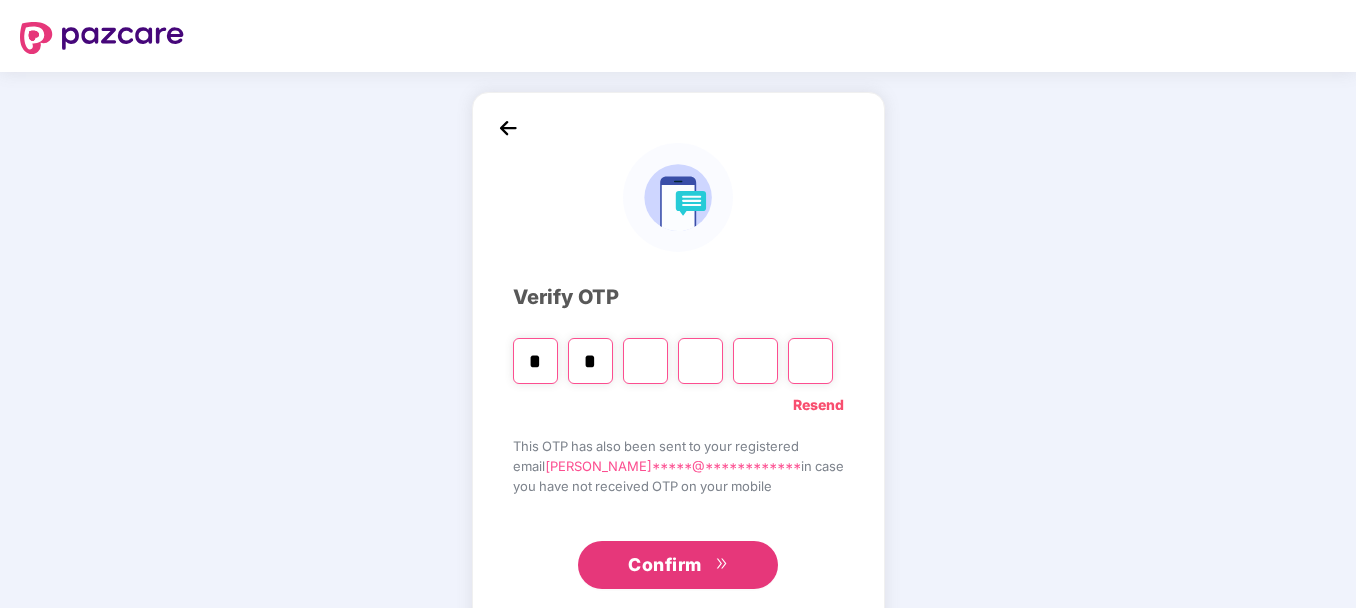 type on "*" 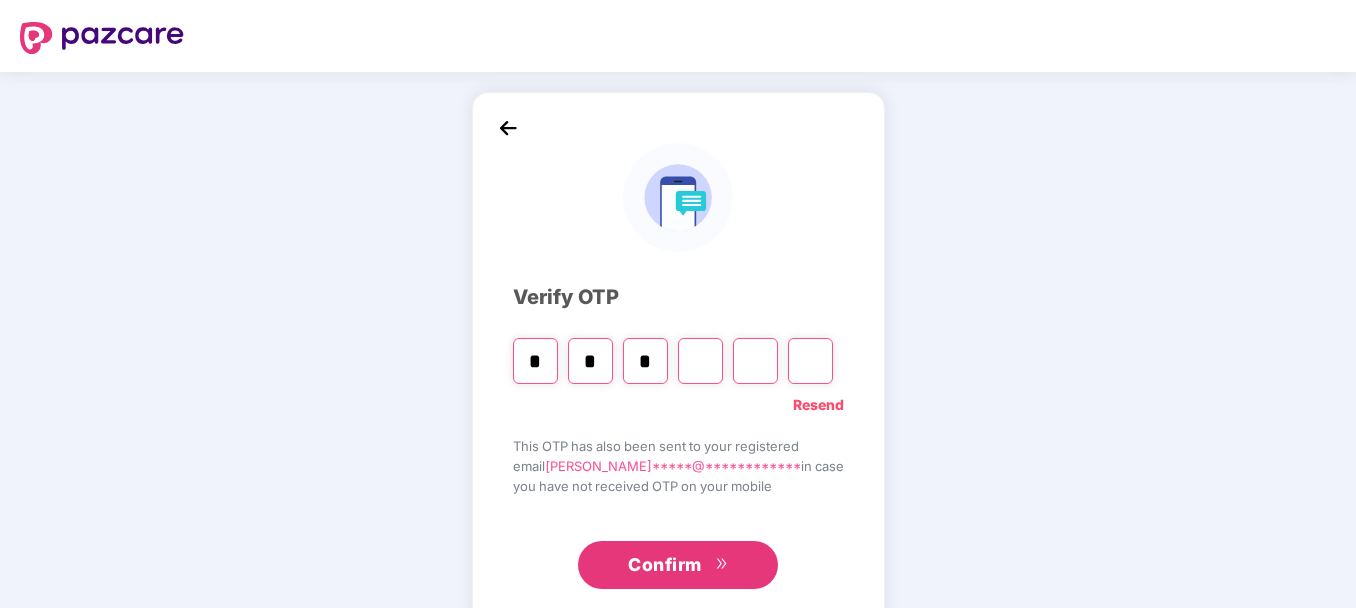type on "*" 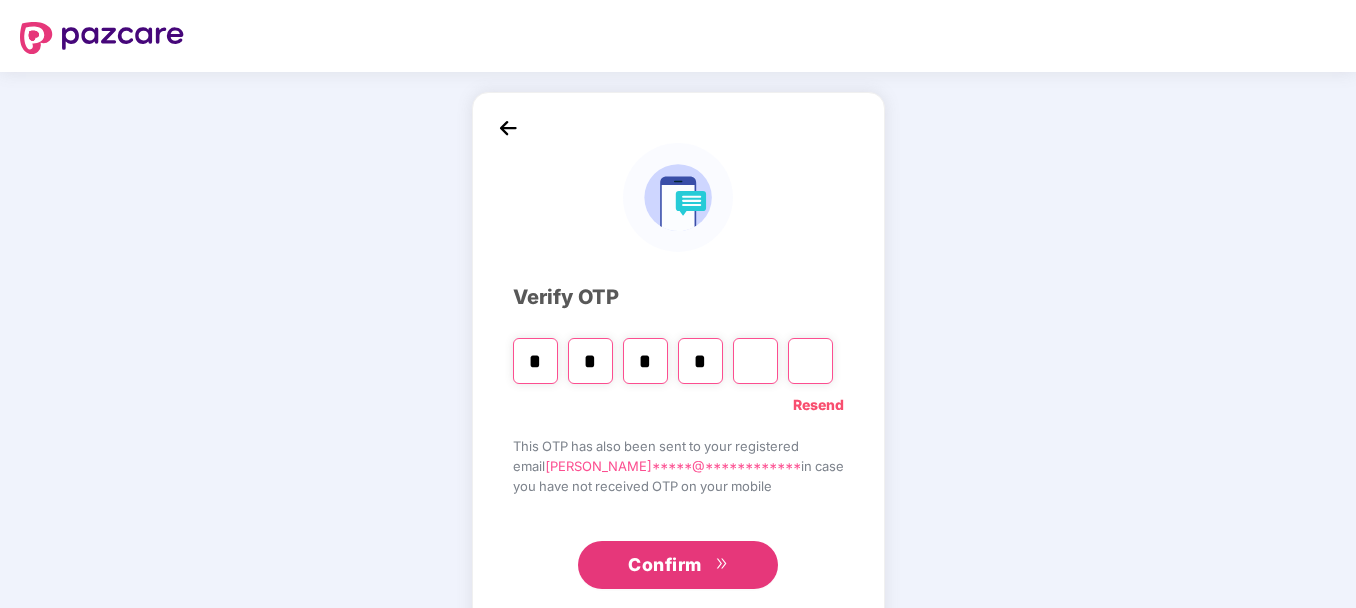 type on "*" 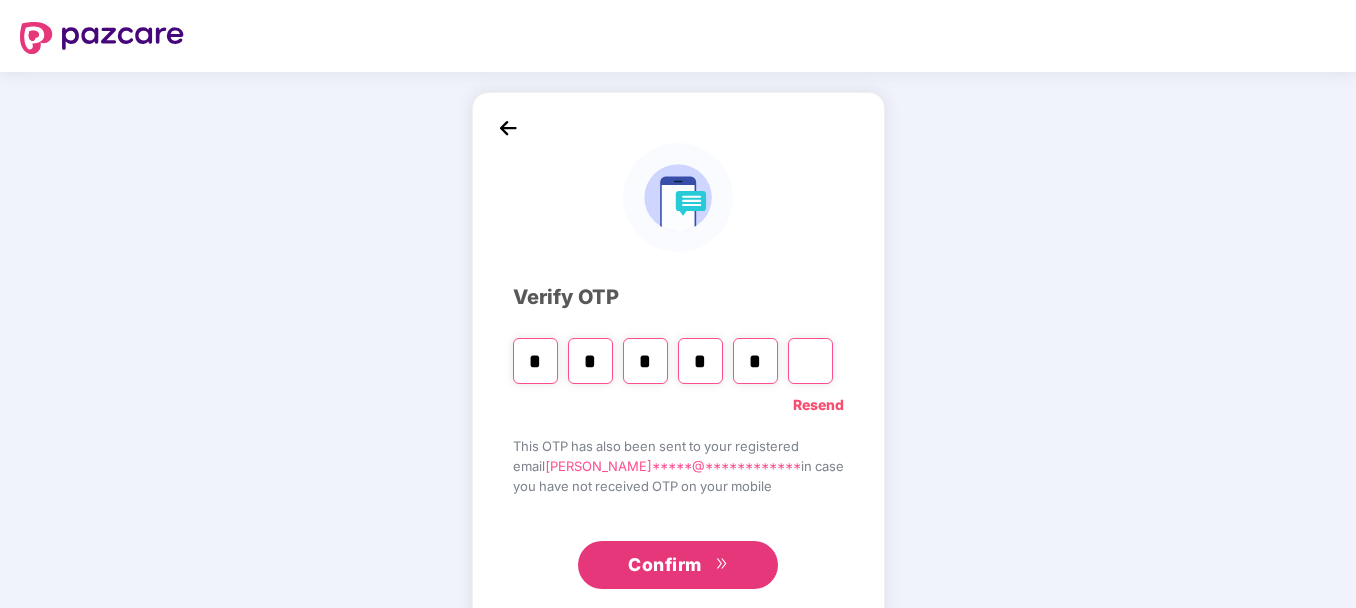 type on "*" 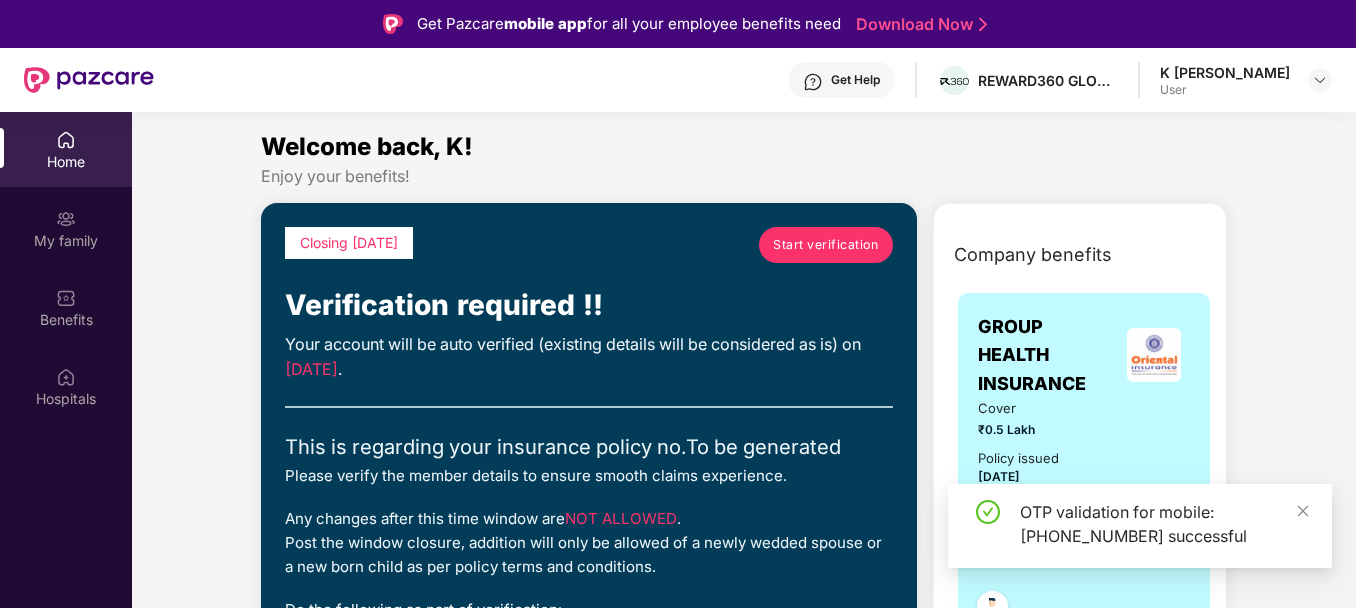 click on "Welcome back, K! Enjoy your benefits! Closing [DATE] Start verification Verification required !!  Your account will be auto verified (existing details will be considered as is) on   [DATE] . This is regarding your insurance policy no.  To be generated Please verify the member details to ensure smooth claims experience. Any changes after this time window are  NOT ALLOWED .  Post the window closure, addition will only be allowed of a newly wedded spouse or a new born child as per policy terms and conditions. Do the following as part of verification: Make sure all members you want to cover are added (if the policy allows it) Make sure details of each member including self is as per your KYC document - name, DOB, mobile number, relationship, etc. Super-topup Insurance Increase your health insurance cover by Rs. 20L with [PERSON_NAME]’s super top-up plan. Know more  Starting from as low as ₹ 608.00 Buy Now Upto 45% off  on Fitpass pro annual membership plan Free Noise smartwatch          Buy Now Upto 30% off" at bounding box center (744, 2877) 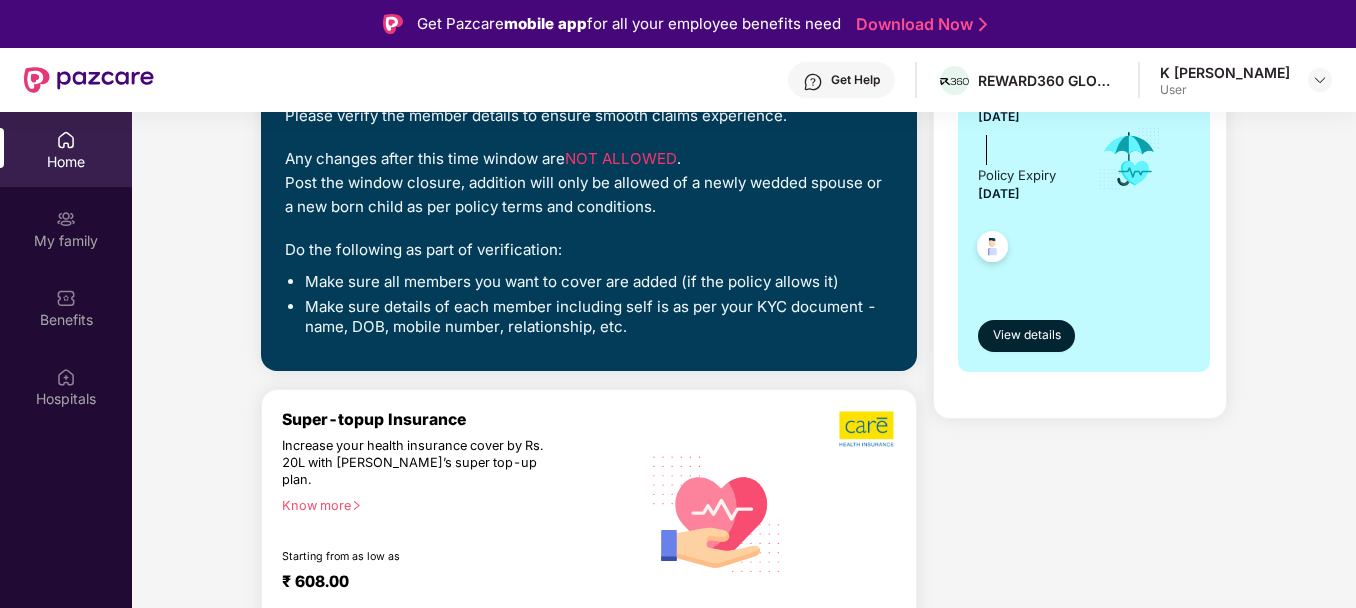 scroll, scrollTop: 361, scrollLeft: 0, axis: vertical 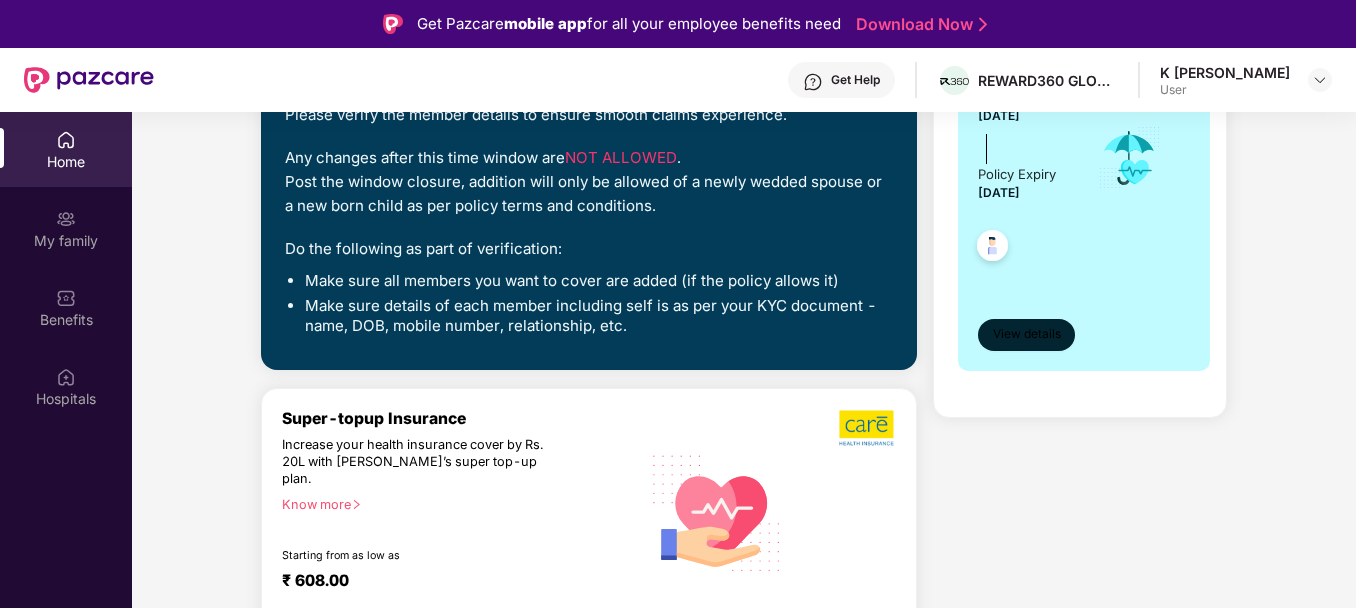 click on "View details" at bounding box center (1026, 335) 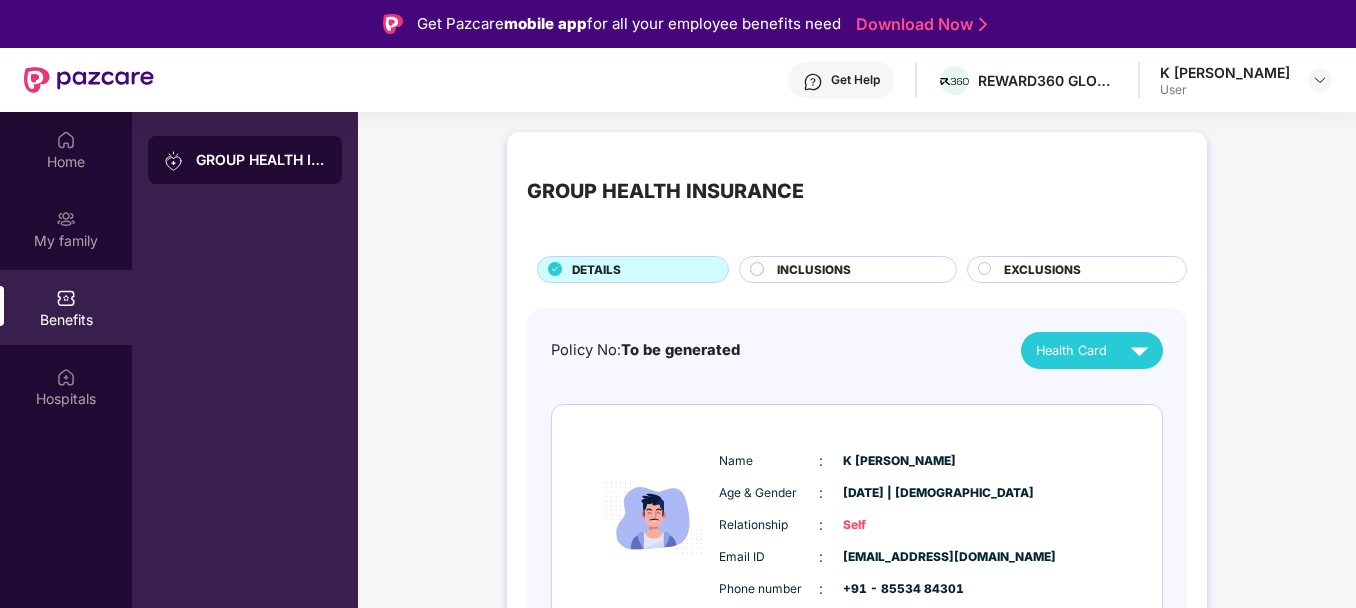 scroll, scrollTop: 92, scrollLeft: 0, axis: vertical 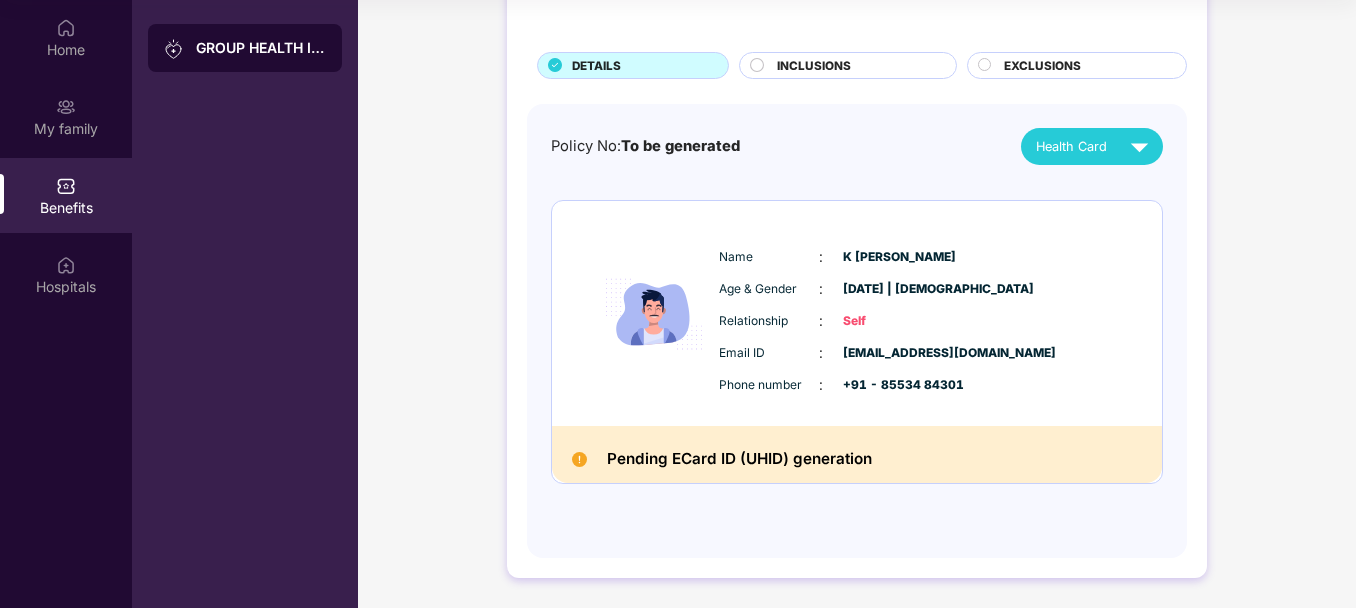 click on "INCLUSIONS" at bounding box center (814, 66) 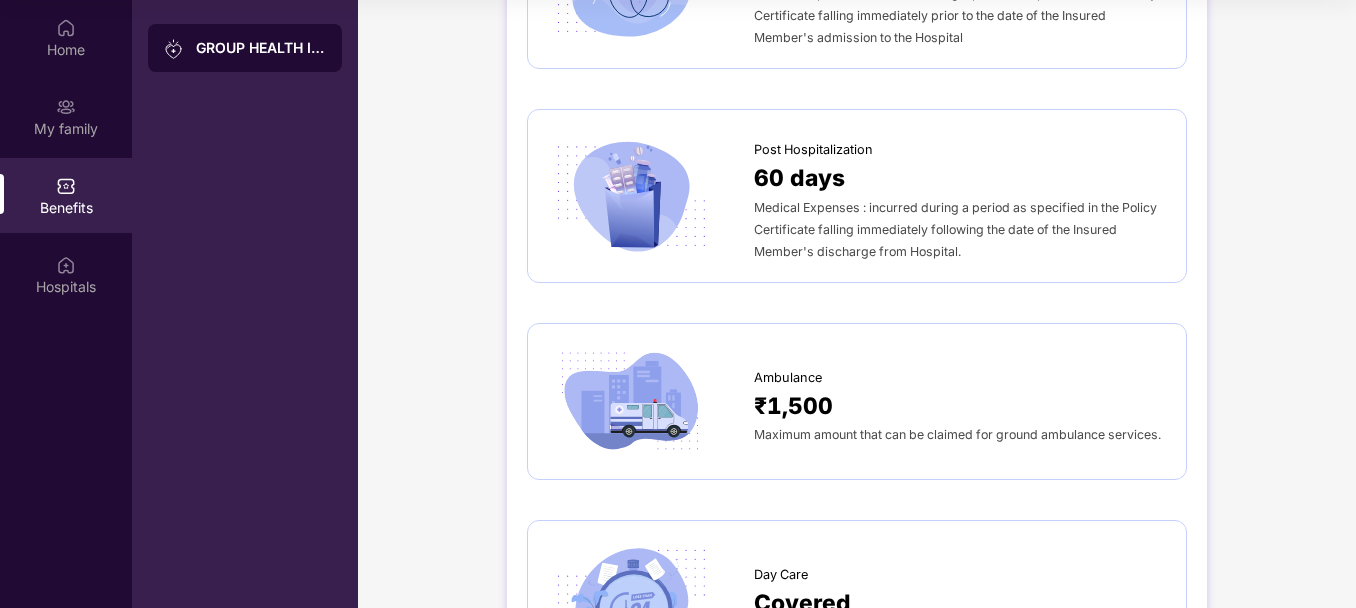 scroll, scrollTop: 0, scrollLeft: 0, axis: both 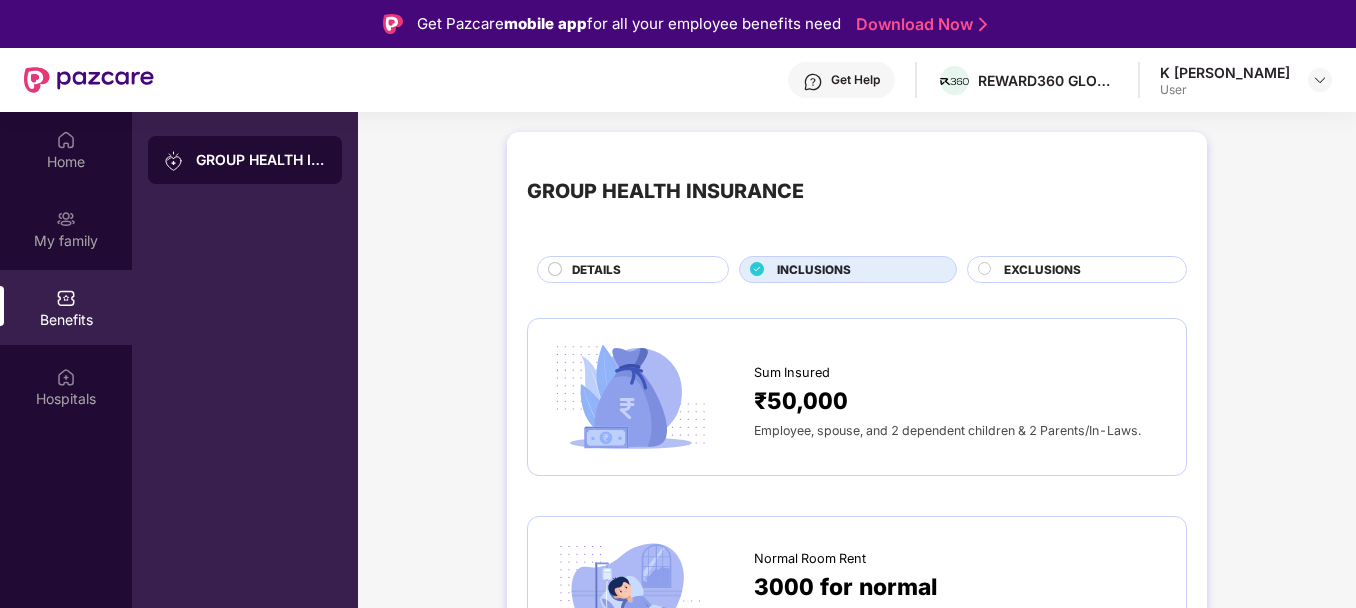 click on "EXCLUSIONS" at bounding box center (1042, 270) 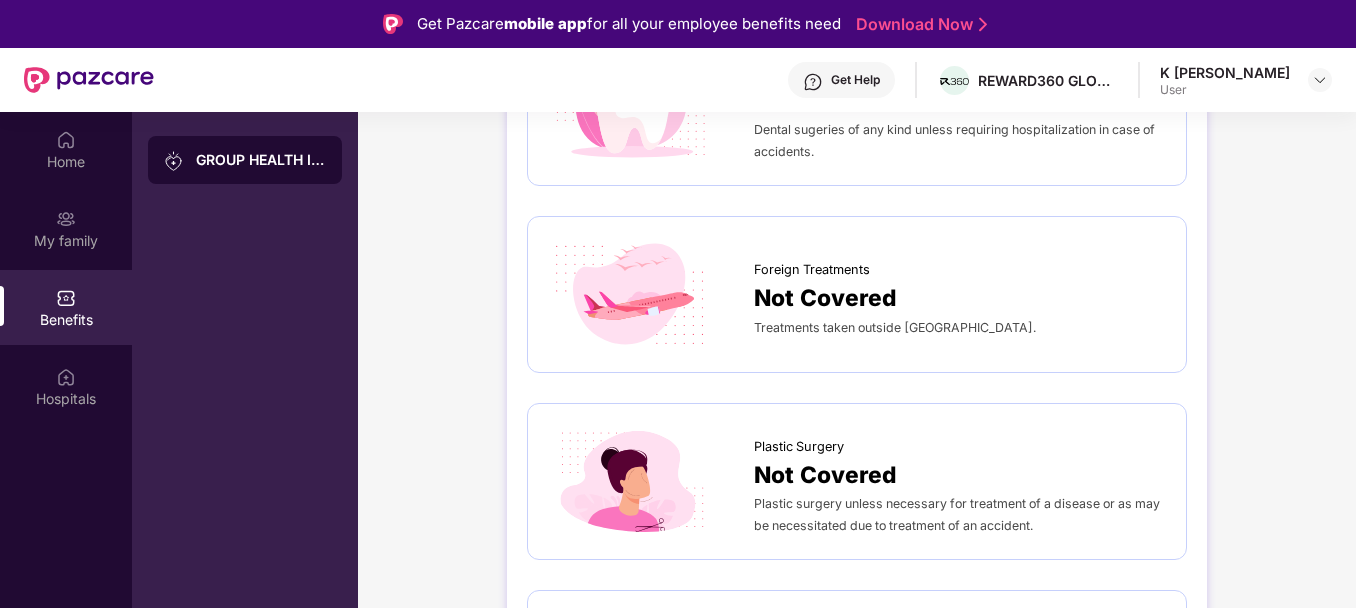scroll, scrollTop: 1349, scrollLeft: 0, axis: vertical 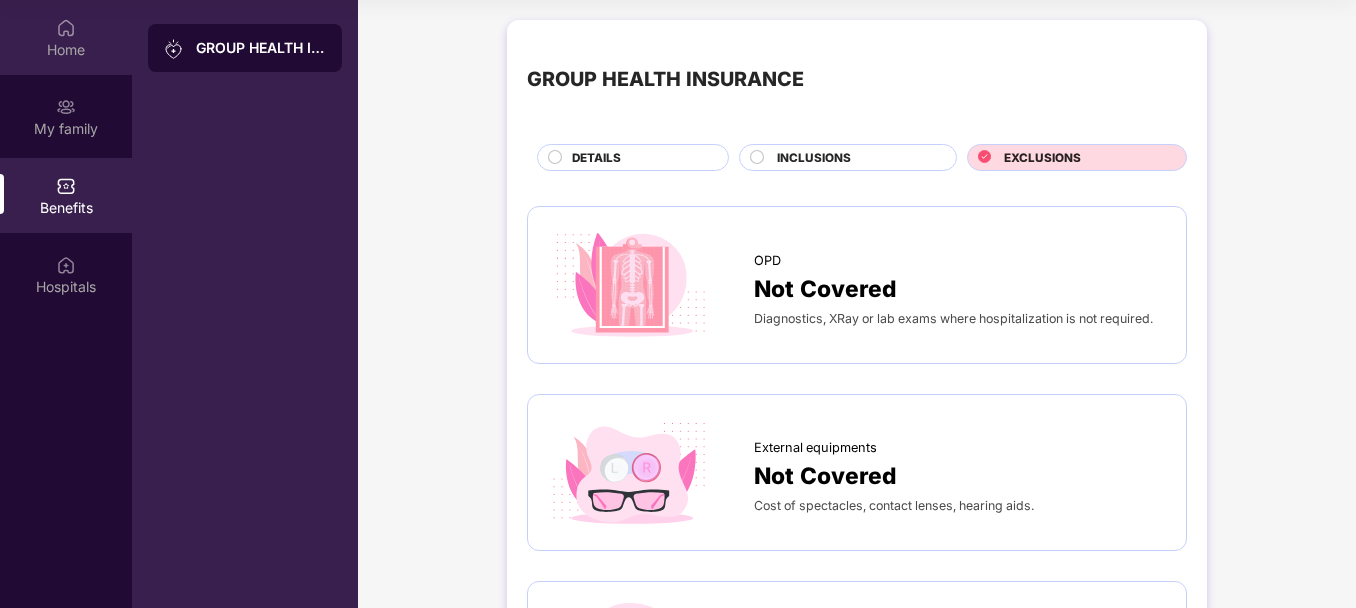 click on "Home" at bounding box center [66, 50] 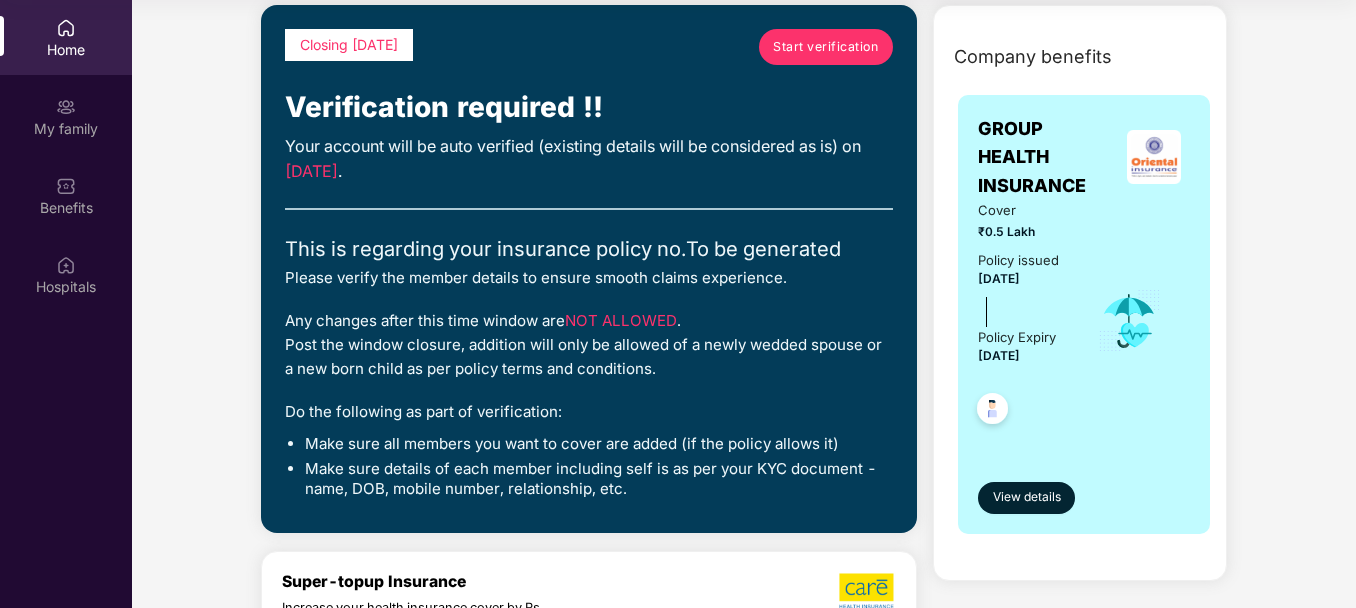 scroll, scrollTop: 0, scrollLeft: 0, axis: both 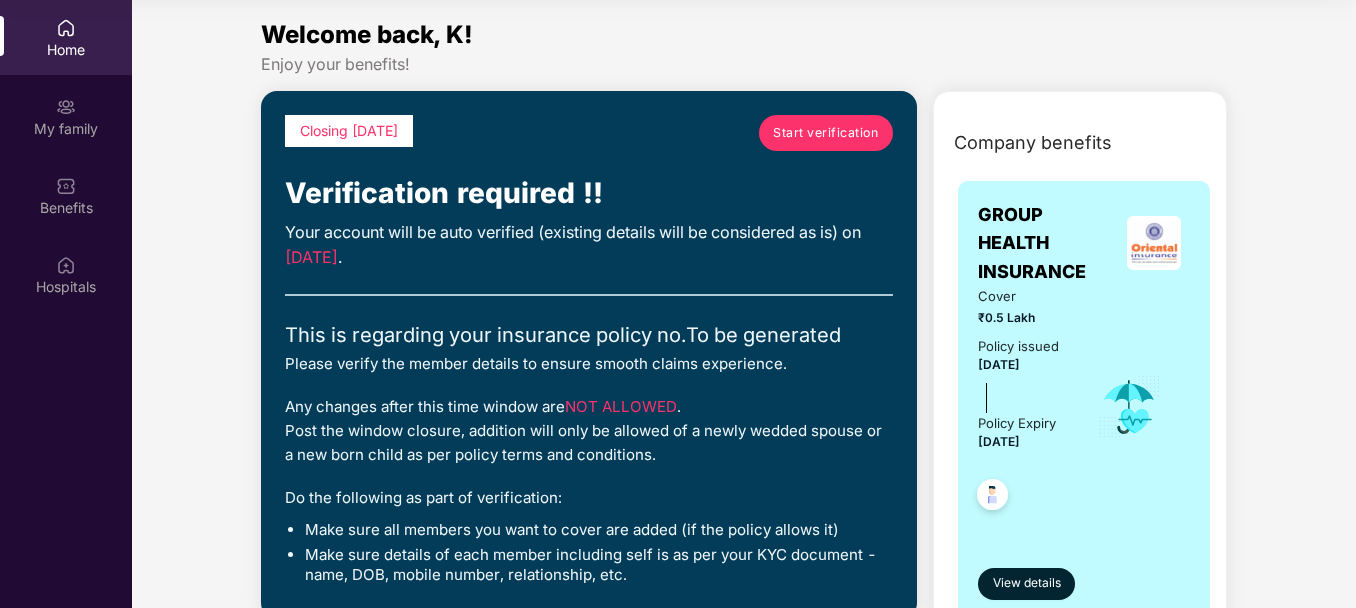 click on "Start verification" at bounding box center (825, 132) 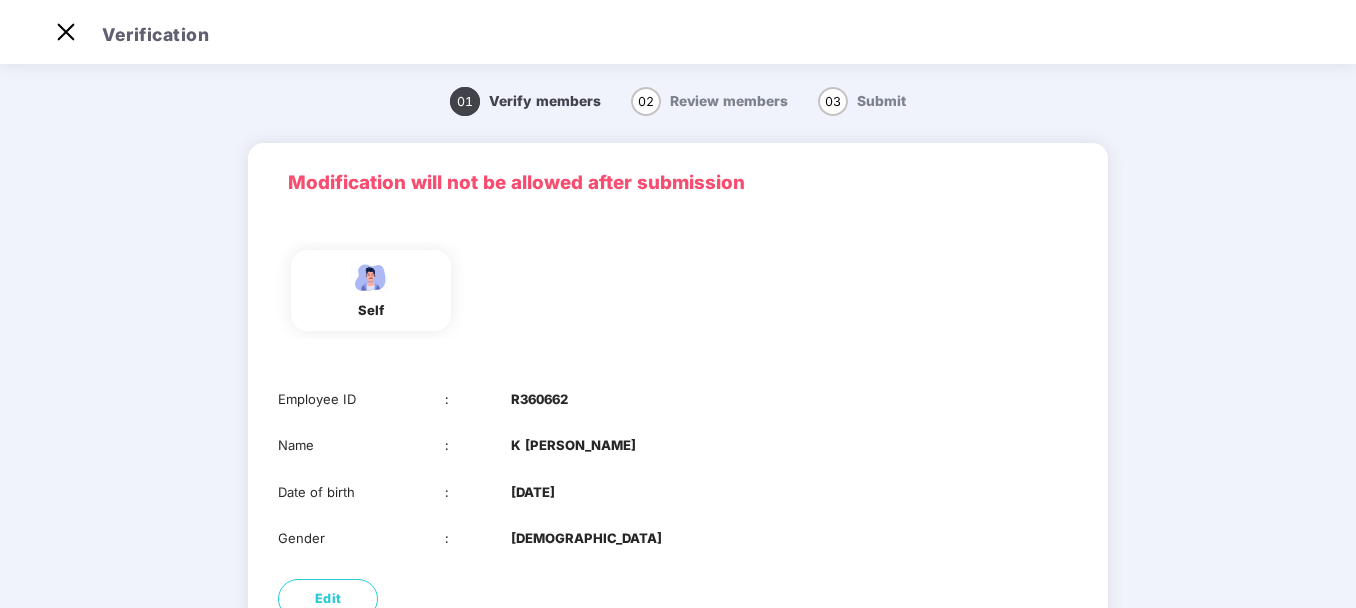 scroll, scrollTop: 48, scrollLeft: 0, axis: vertical 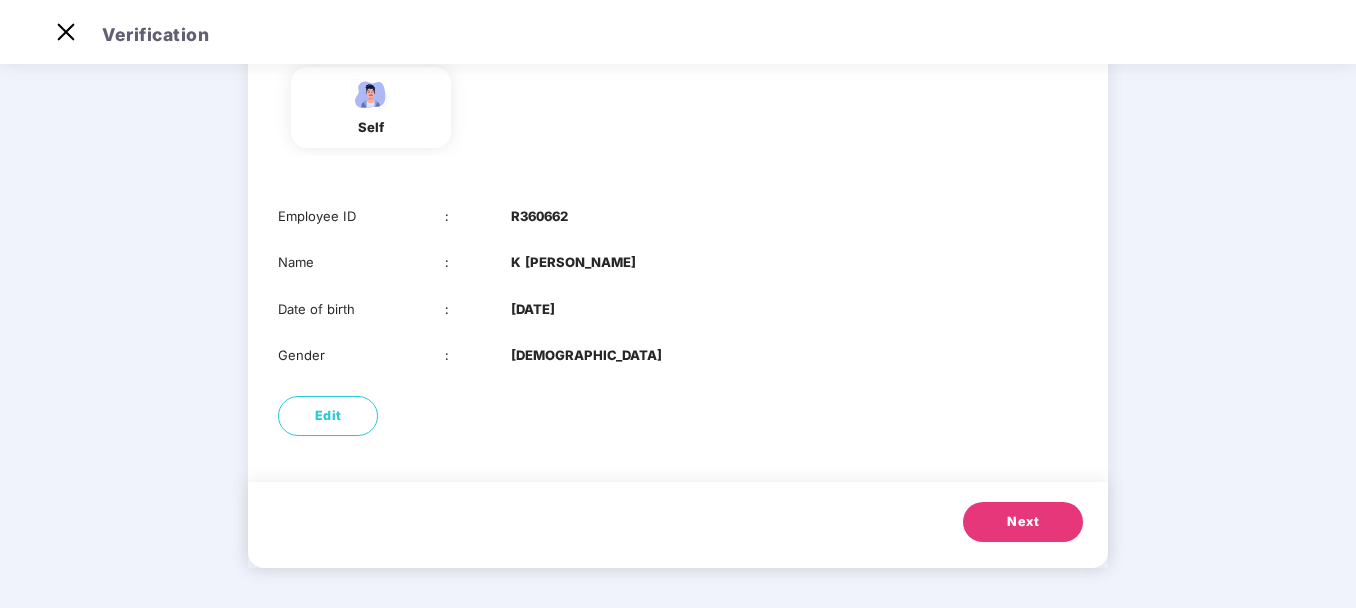 click on "Next" at bounding box center (1023, 522) 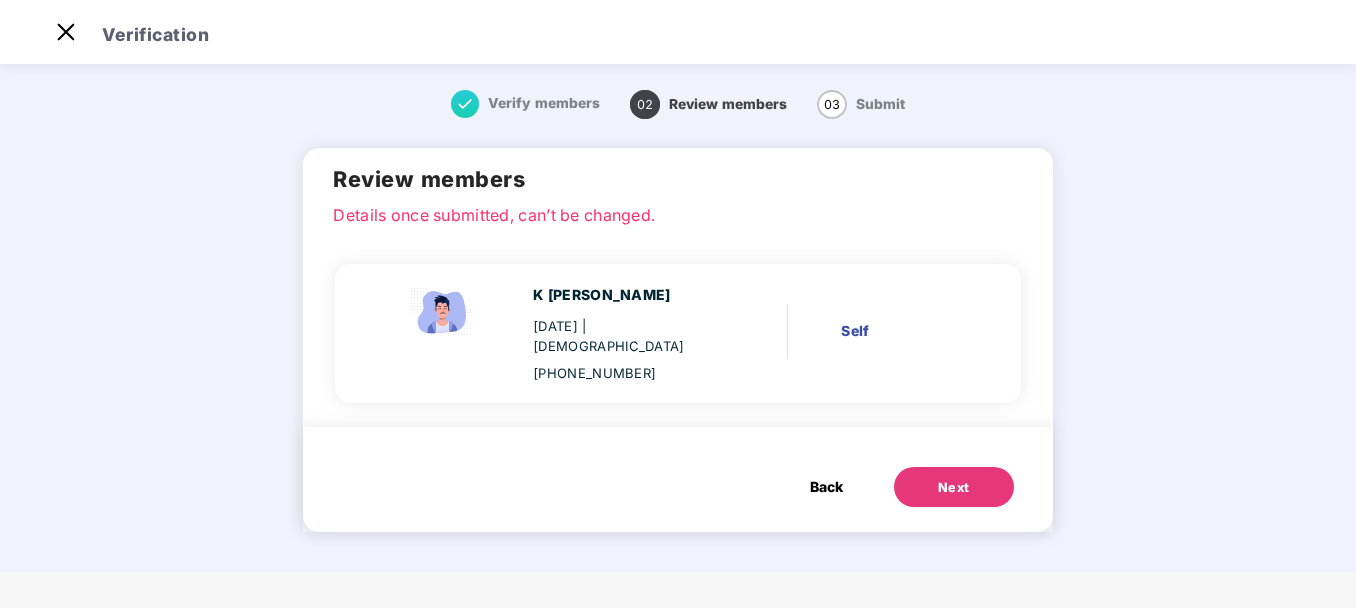 scroll, scrollTop: 0, scrollLeft: 0, axis: both 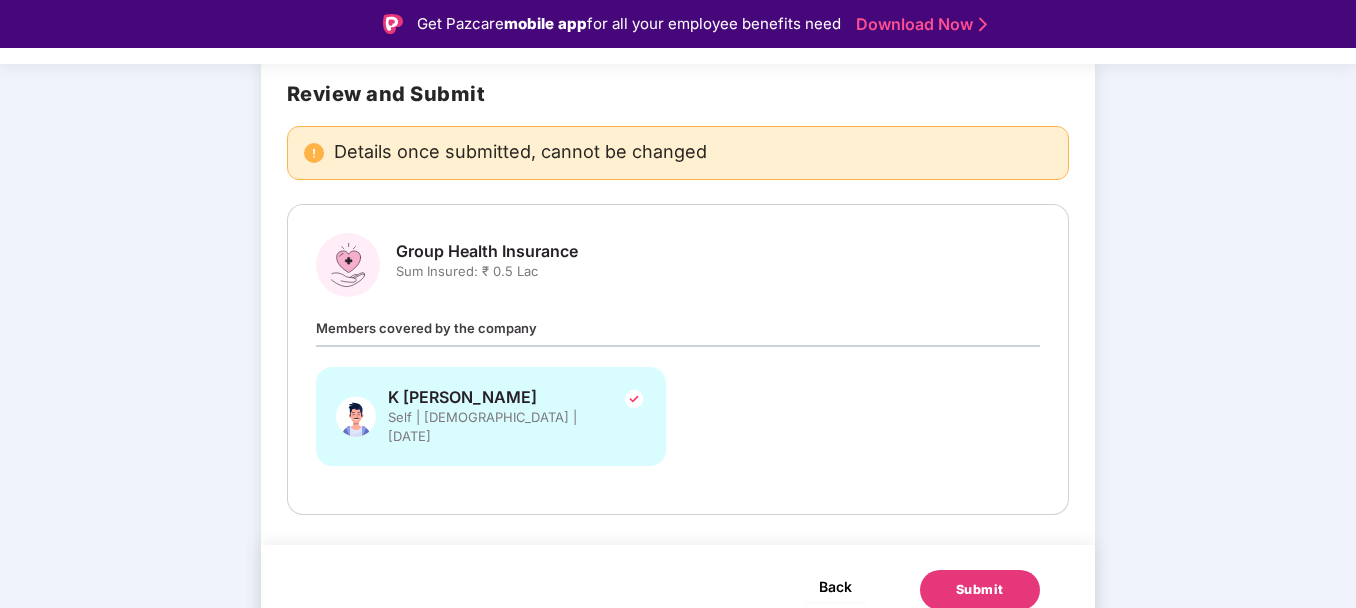 click on "Back" at bounding box center (835, 586) 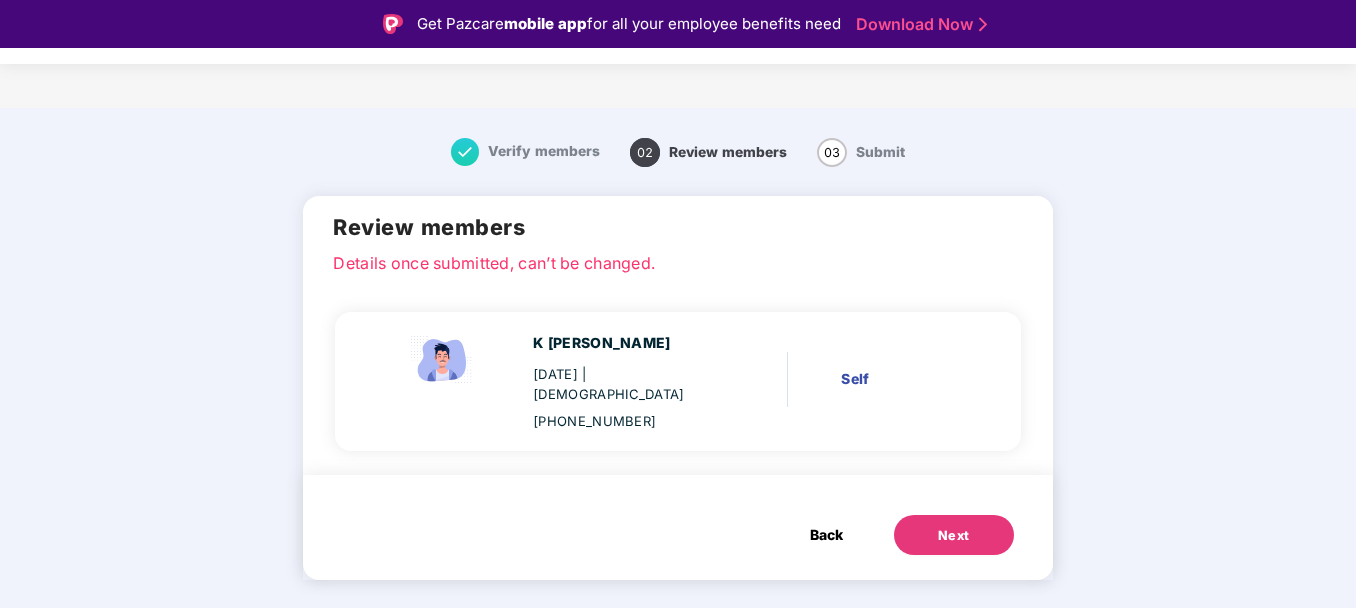 scroll, scrollTop: 48, scrollLeft: 0, axis: vertical 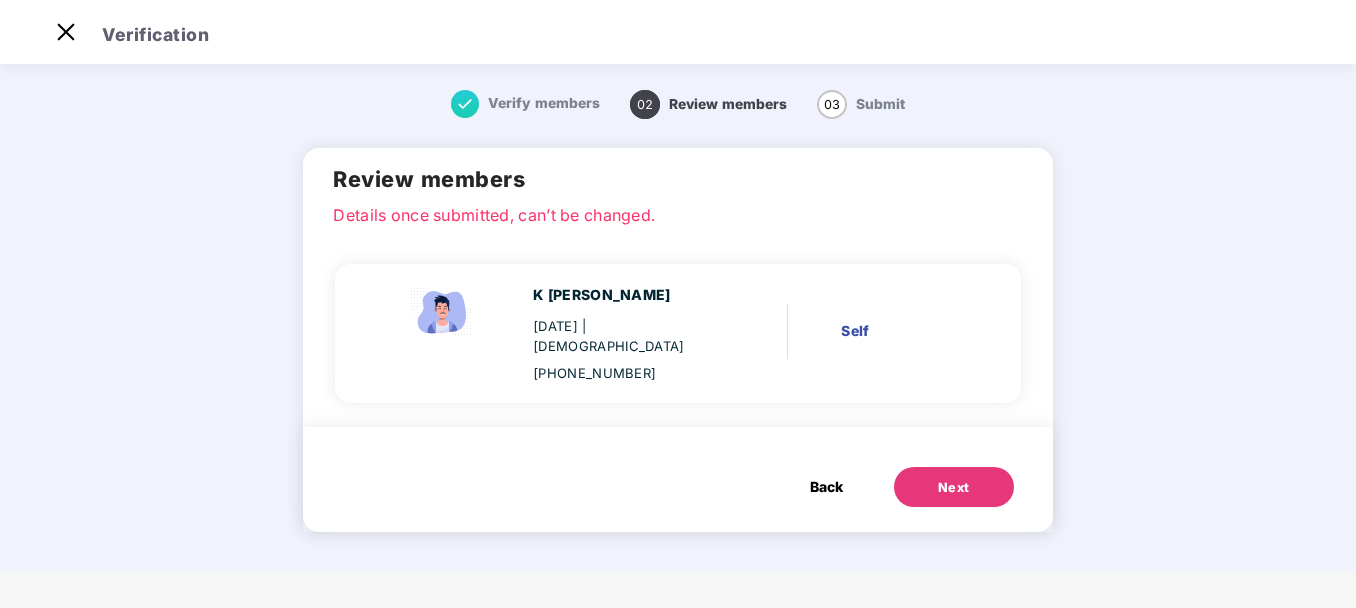 click on "Back" at bounding box center (826, 487) 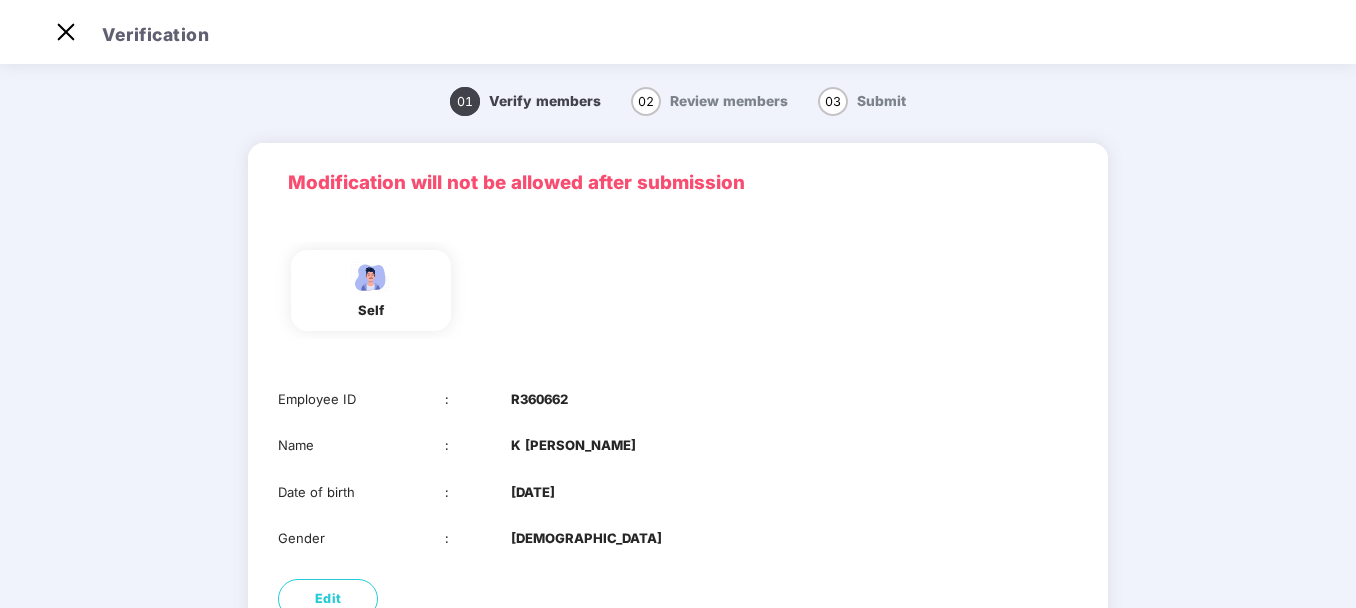 scroll, scrollTop: 183, scrollLeft: 0, axis: vertical 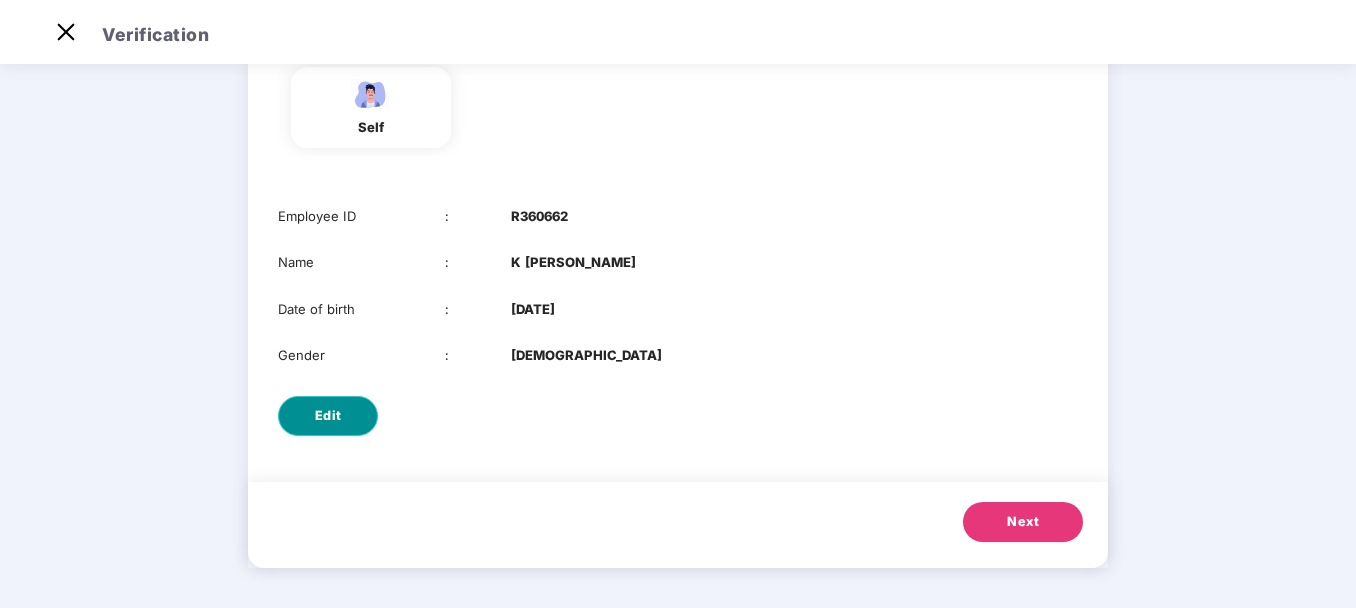 click on "Edit" at bounding box center [328, 416] 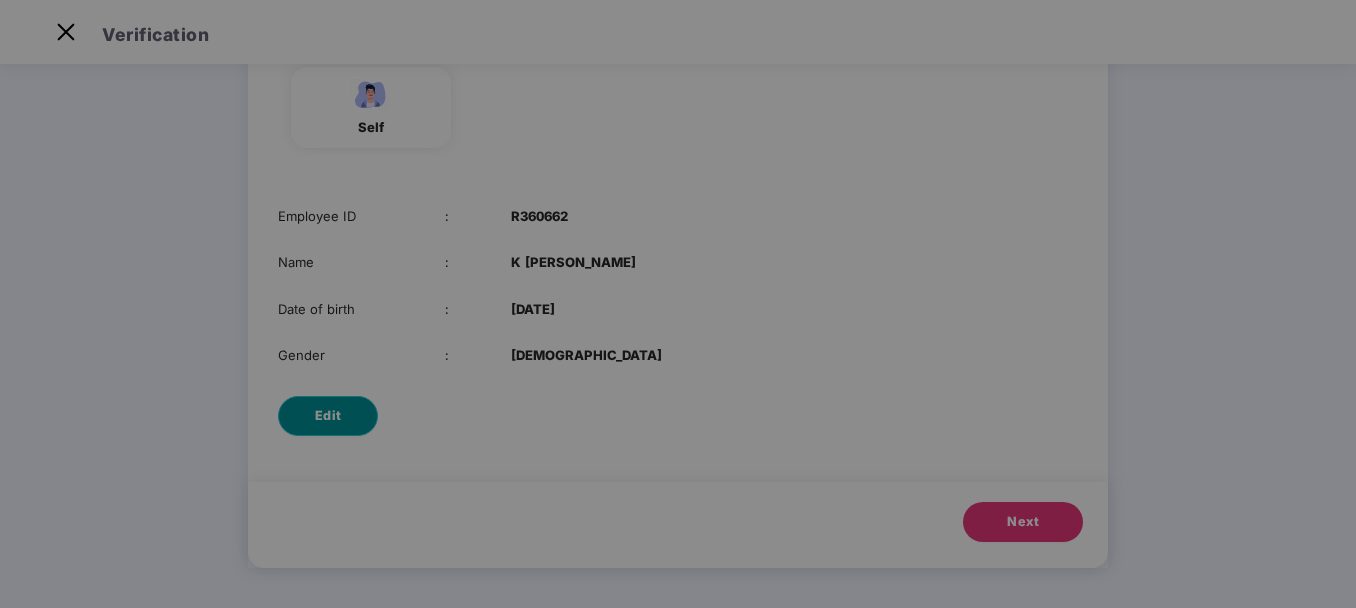 scroll, scrollTop: 0, scrollLeft: 0, axis: both 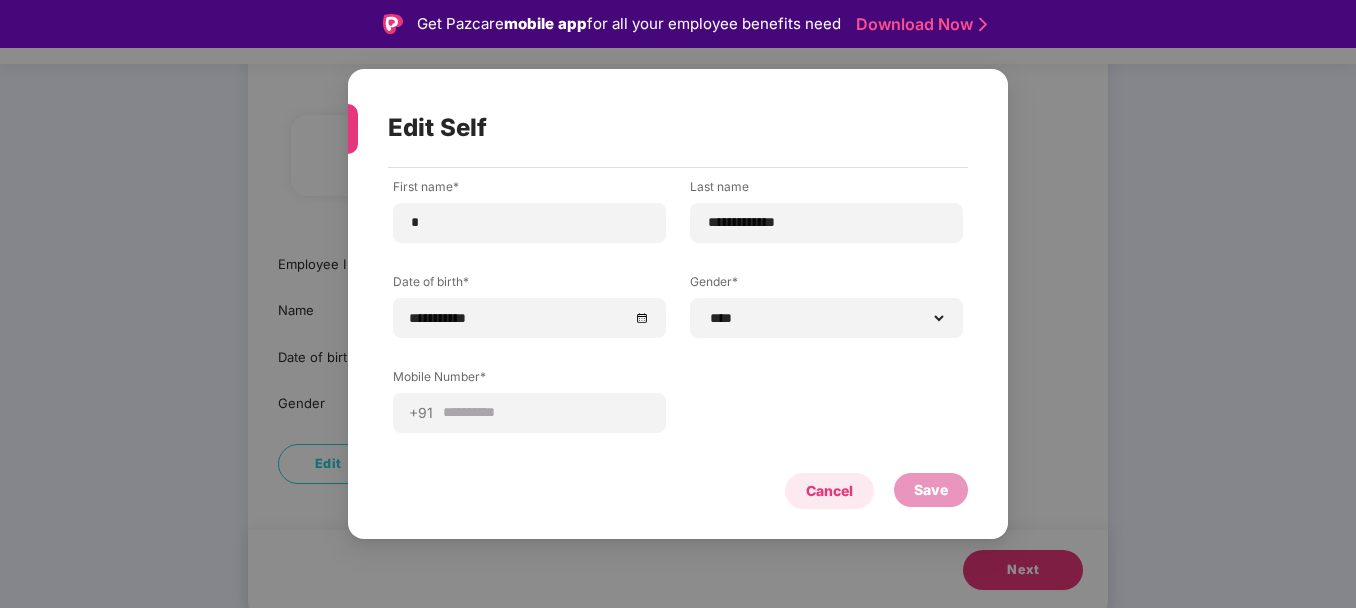 click on "Cancel" at bounding box center [829, 491] 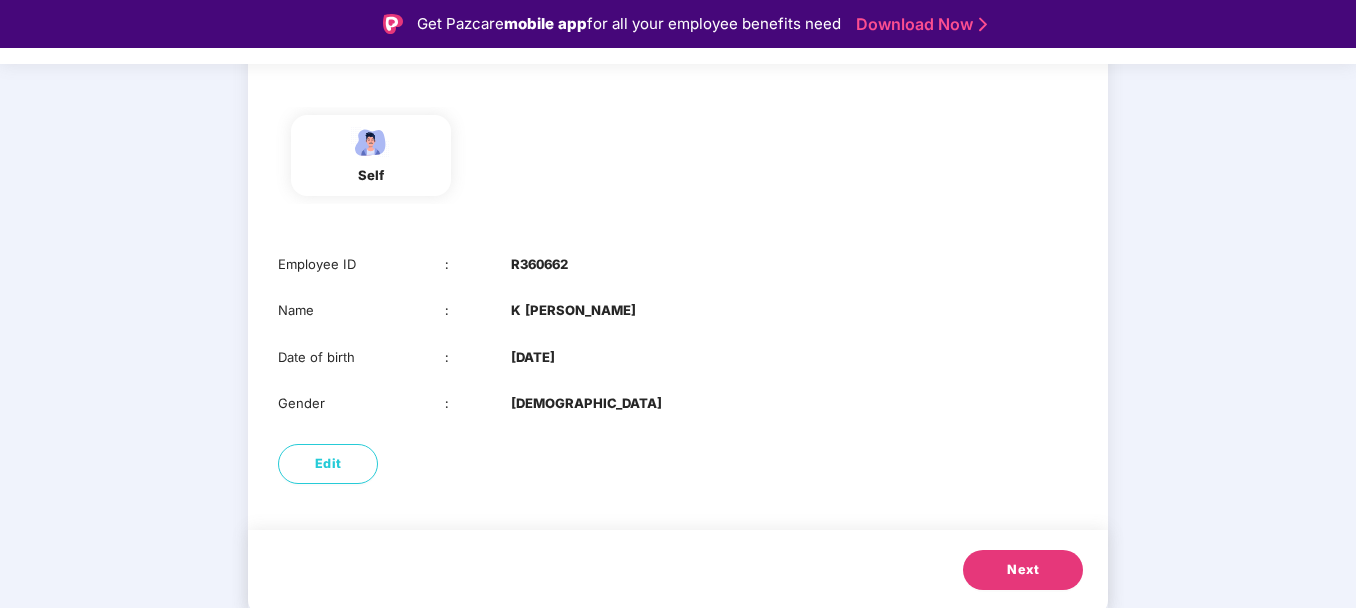 scroll, scrollTop: 182, scrollLeft: 0, axis: vertical 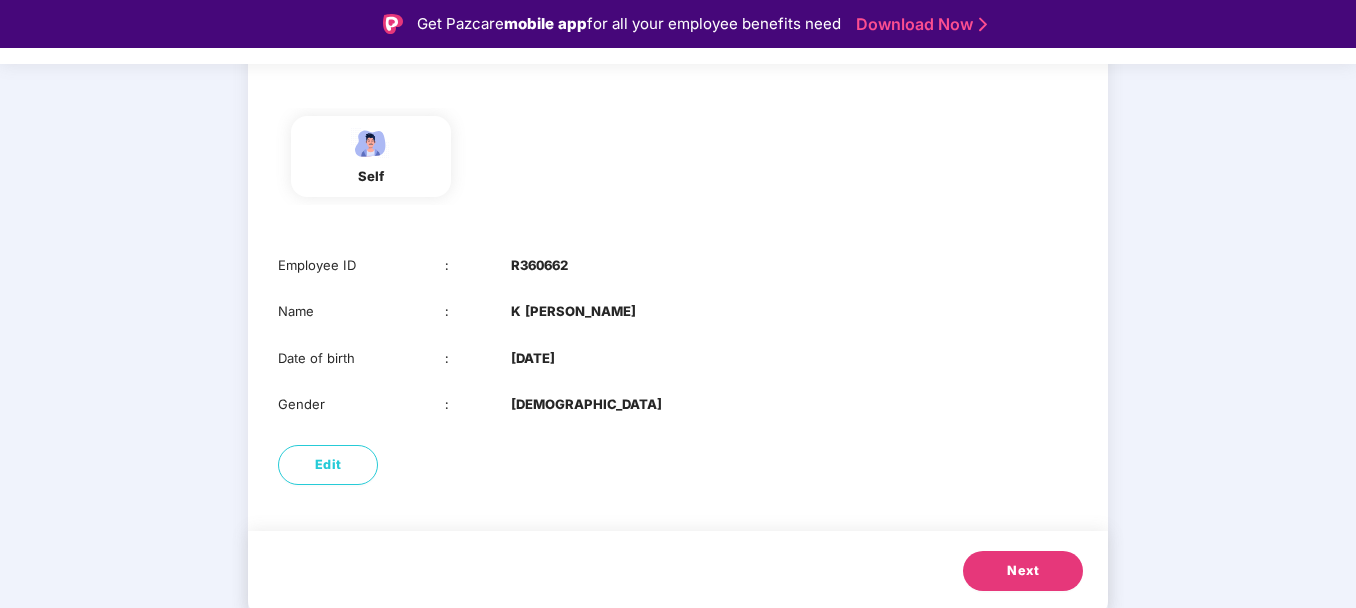 click on "Gender" at bounding box center (361, 404) 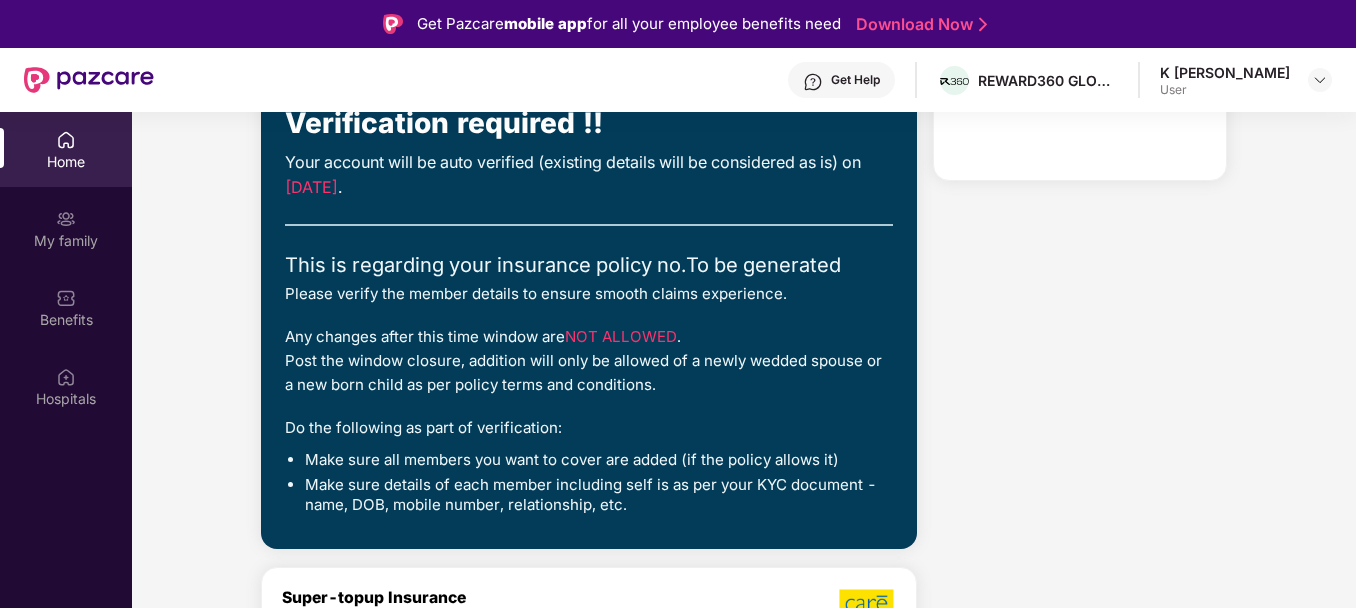scroll, scrollTop: 112, scrollLeft: 0, axis: vertical 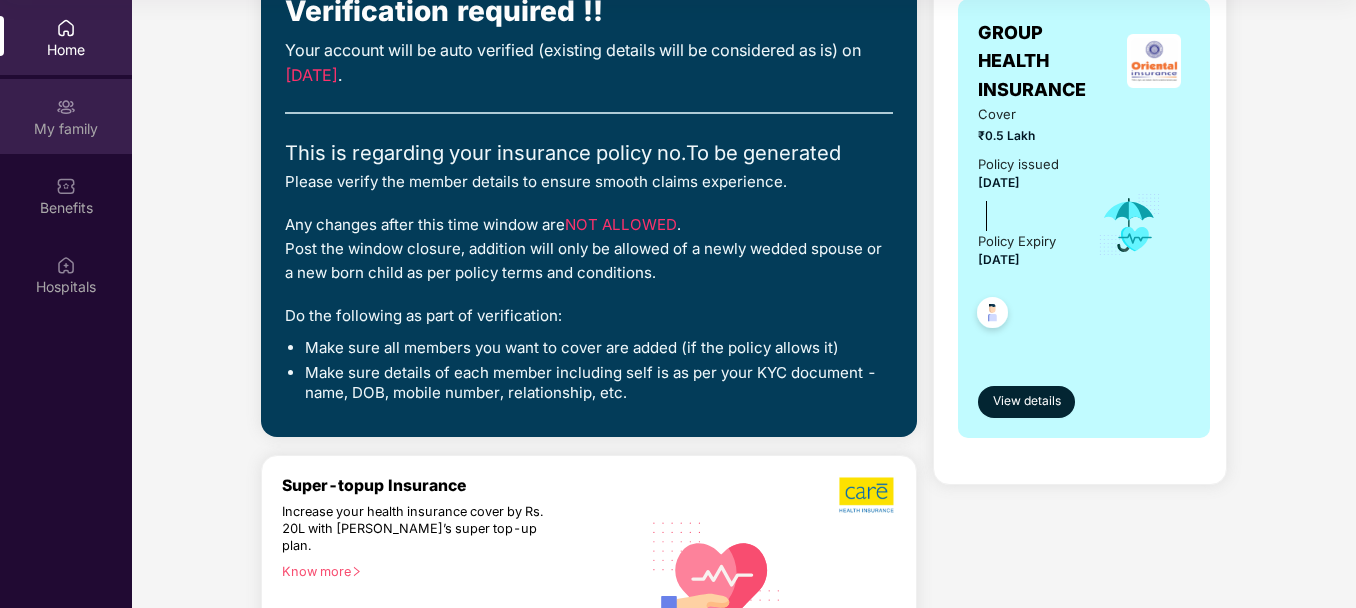 click at bounding box center [66, 107] 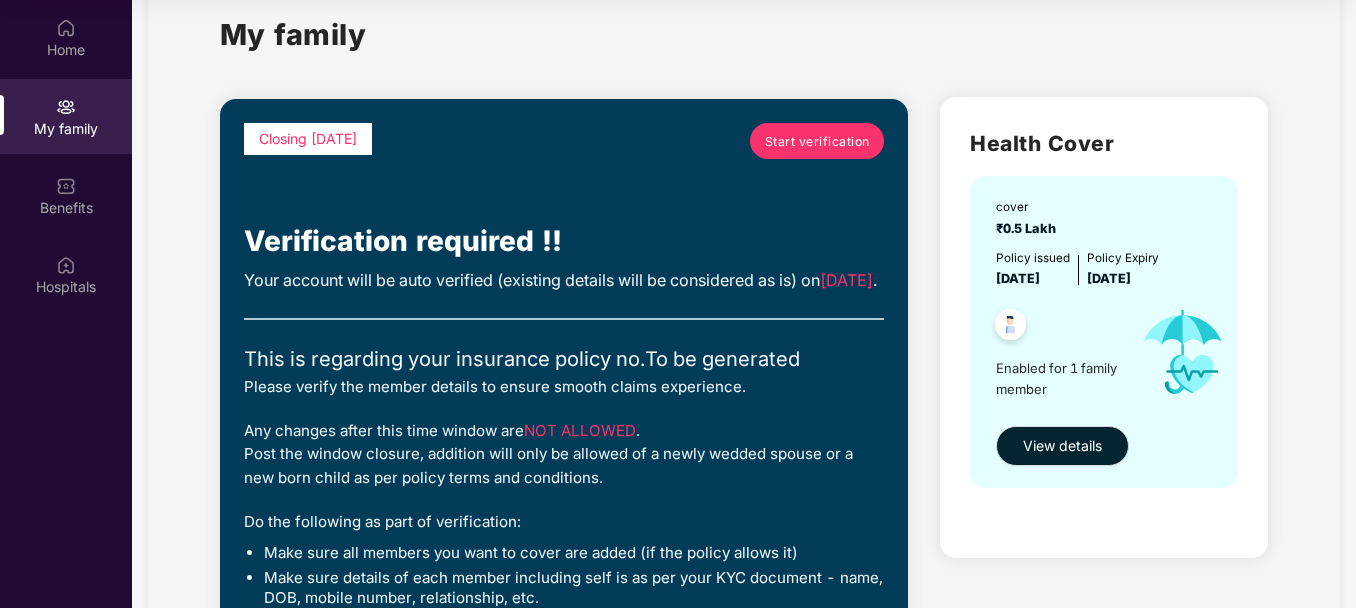 scroll, scrollTop: 0, scrollLeft: 0, axis: both 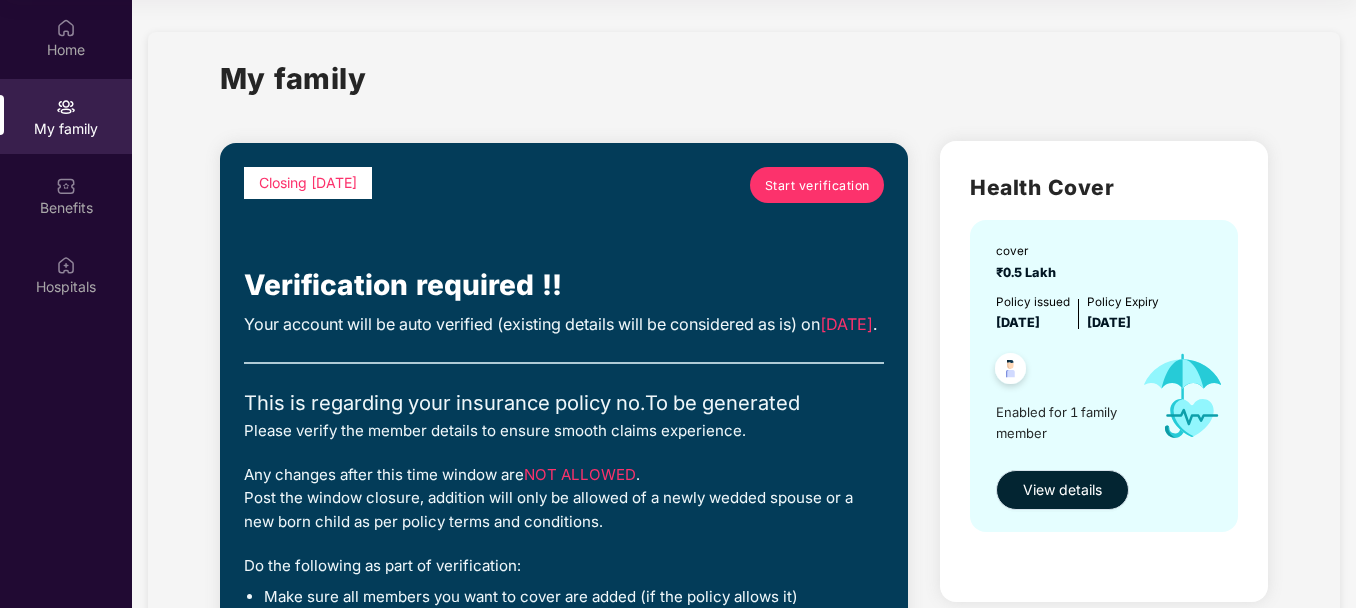 click on "View details" at bounding box center (1062, 490) 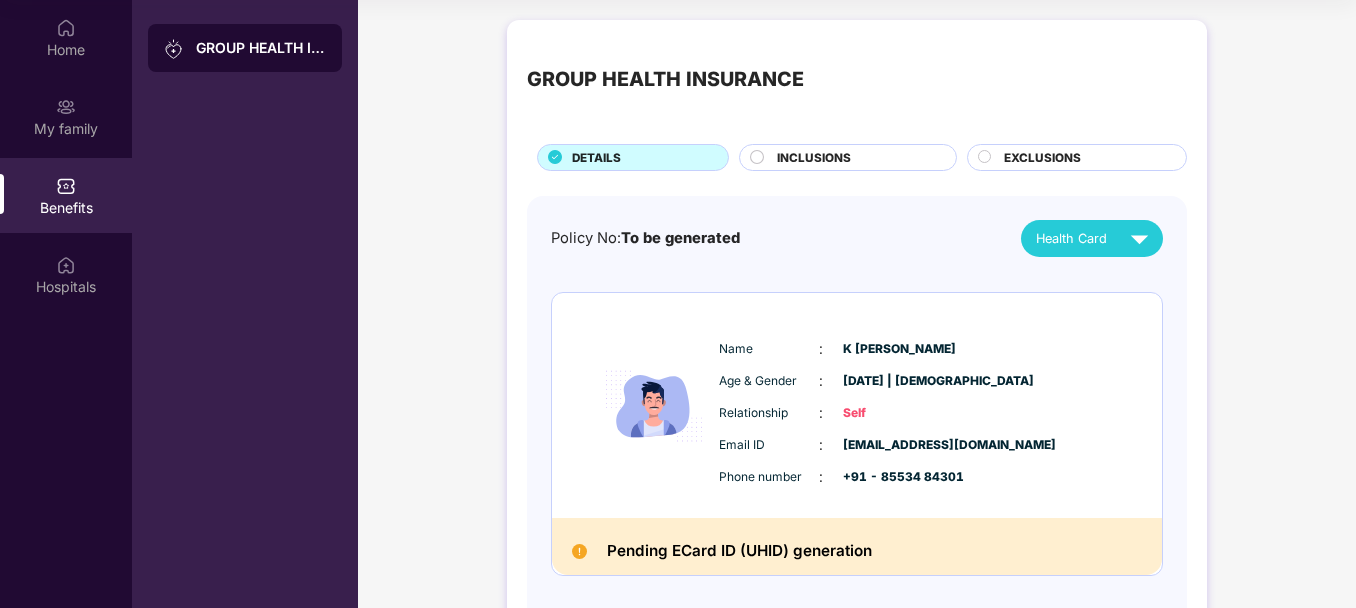 scroll, scrollTop: 92, scrollLeft: 0, axis: vertical 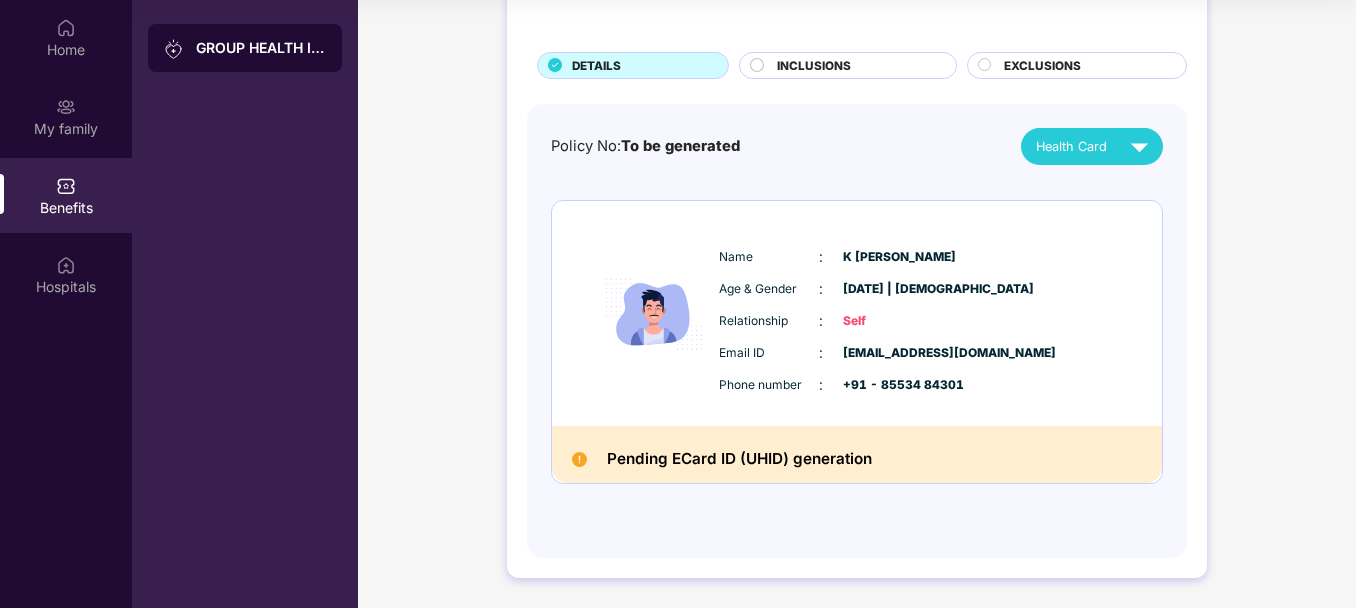 click on "INCLUSIONS" at bounding box center [814, 66] 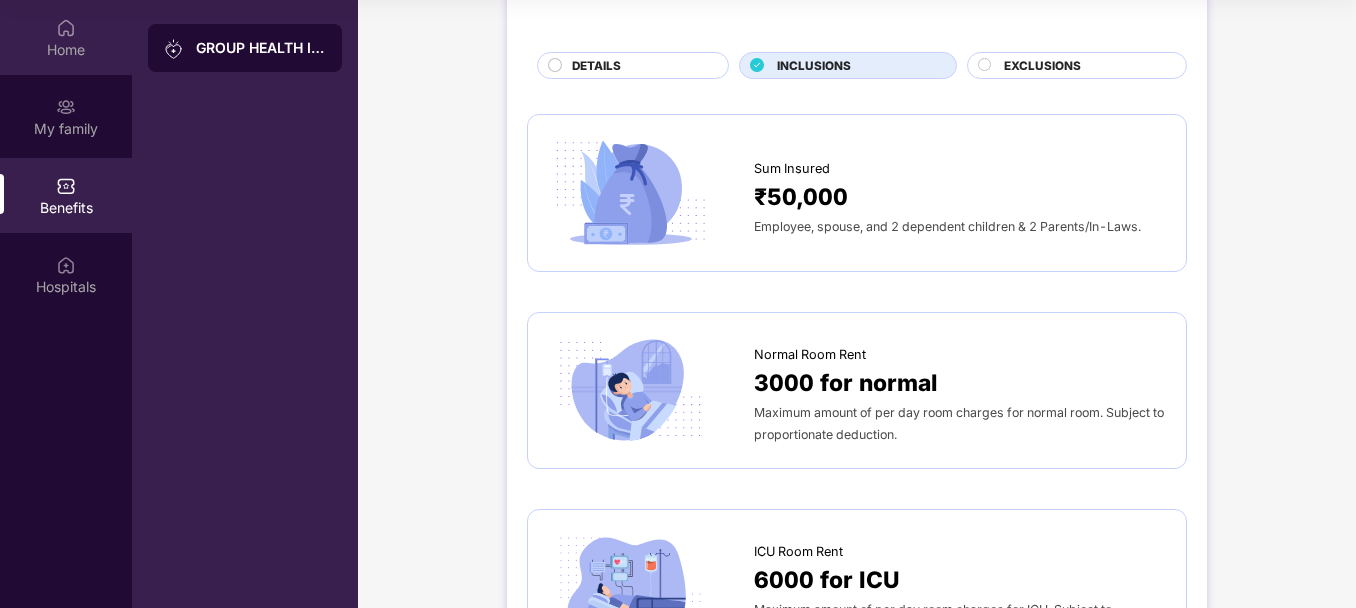click on "Home" at bounding box center [66, 37] 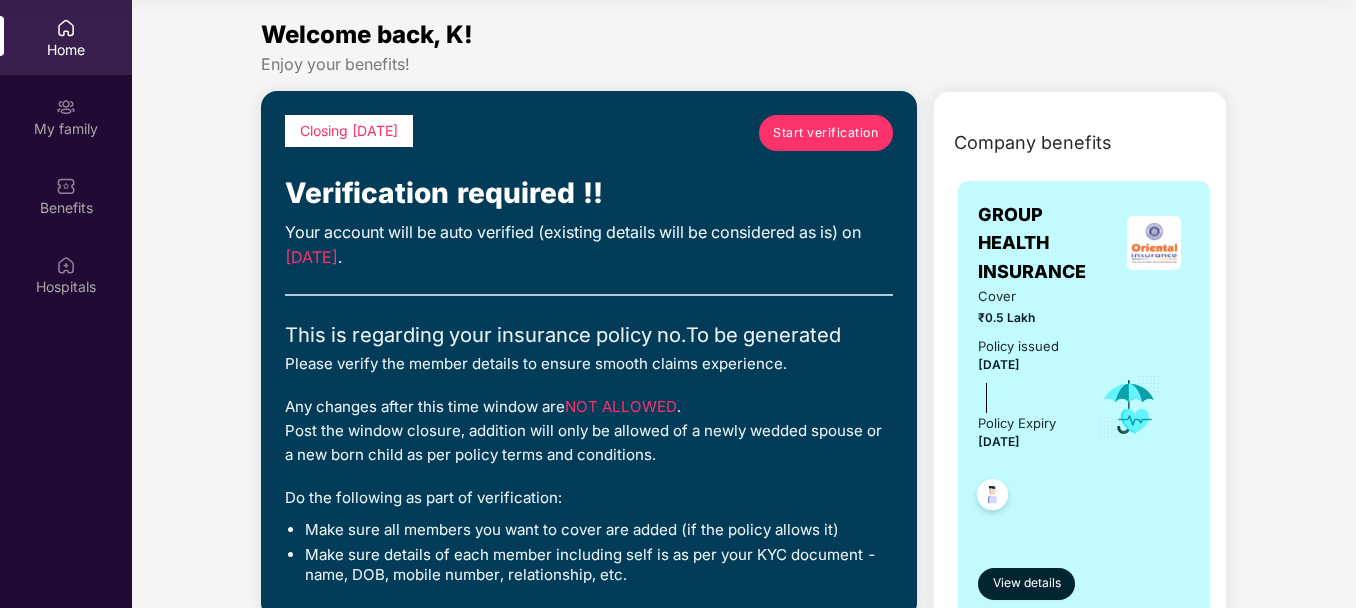 scroll, scrollTop: 0, scrollLeft: 0, axis: both 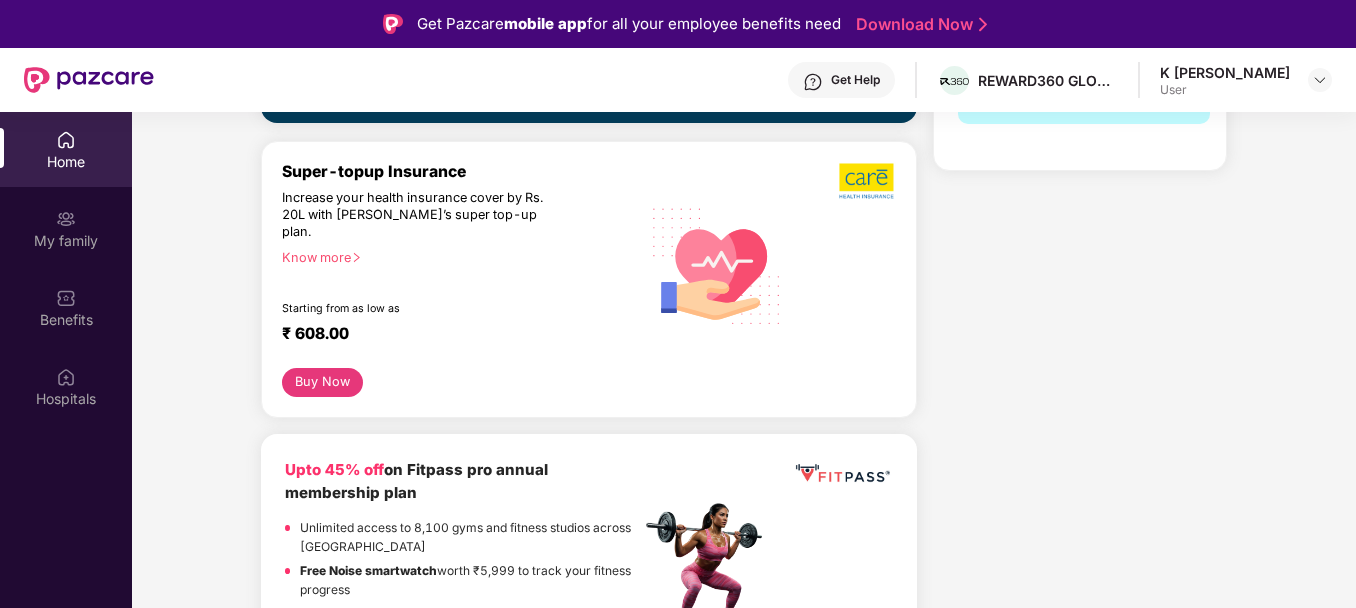 click on "Buy Now" at bounding box center (322, 382) 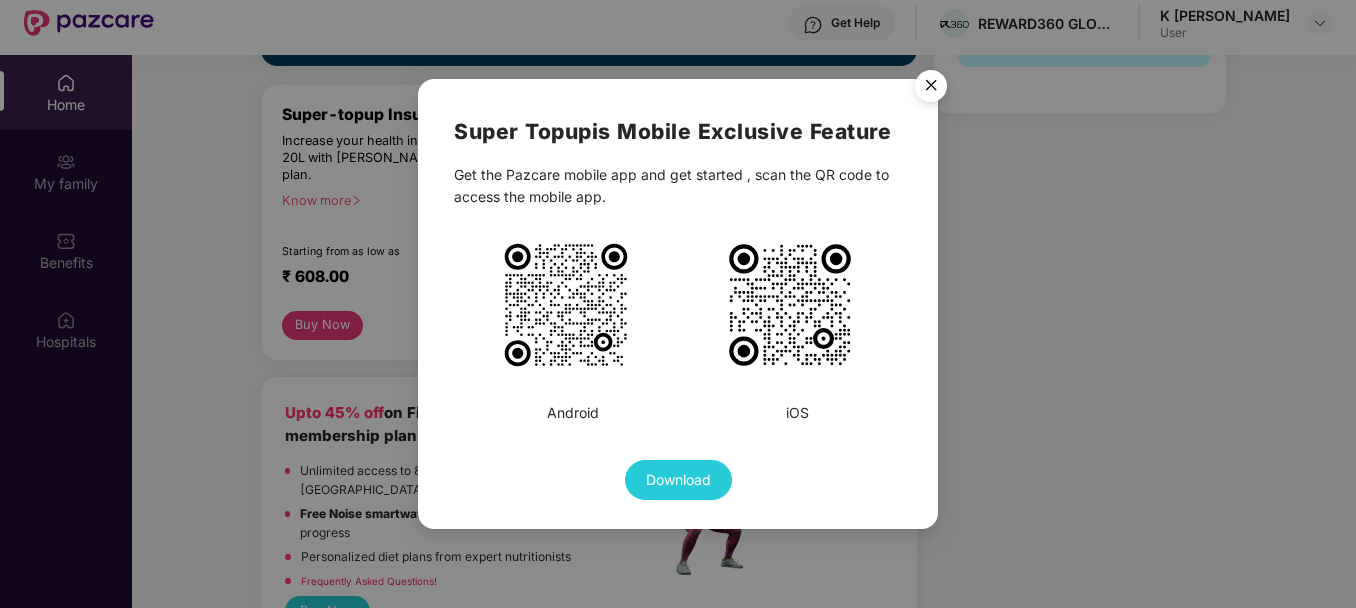 scroll, scrollTop: 112, scrollLeft: 0, axis: vertical 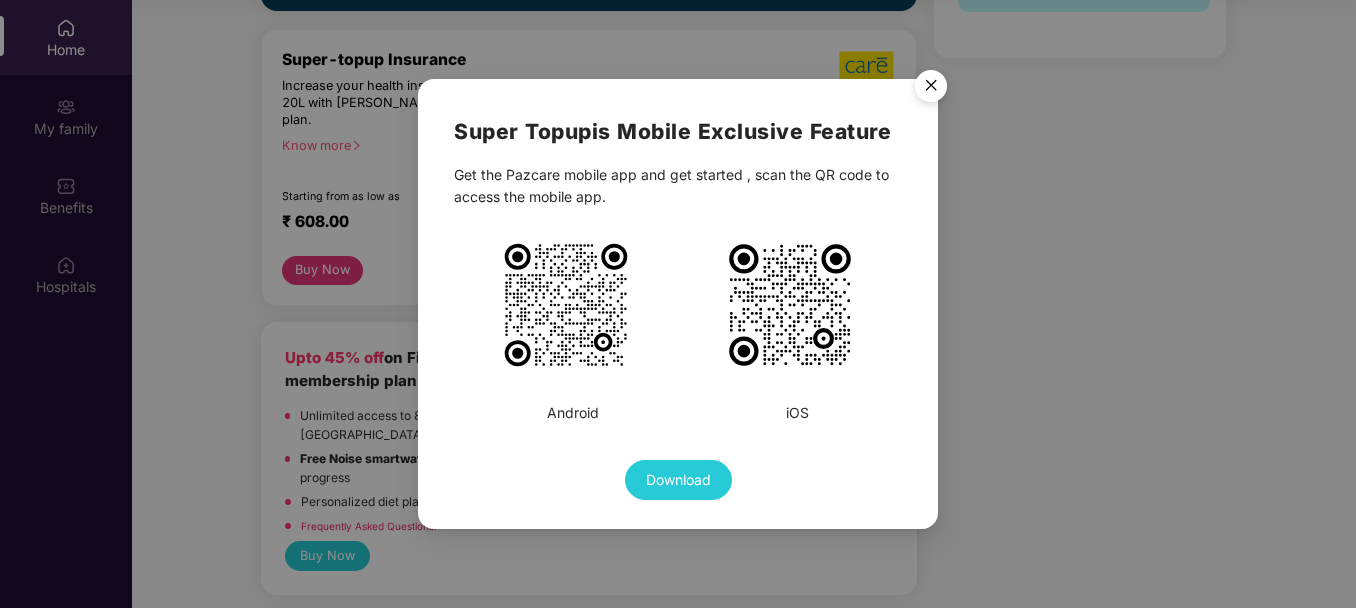 click at bounding box center [931, 89] 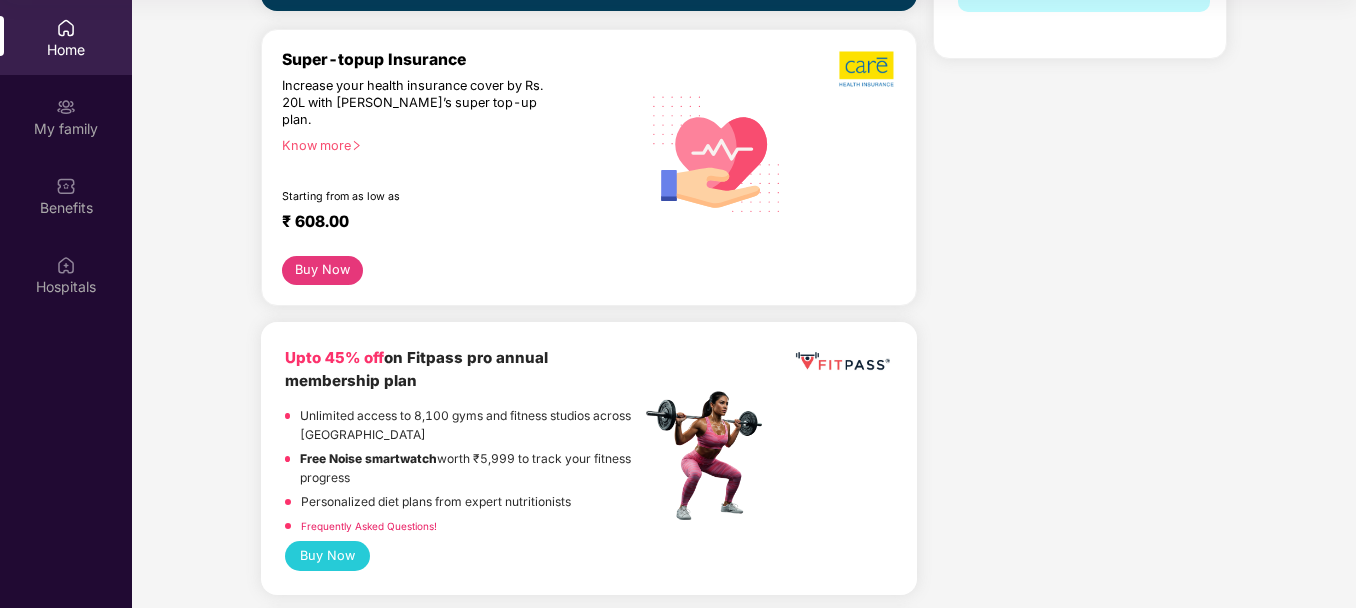 type 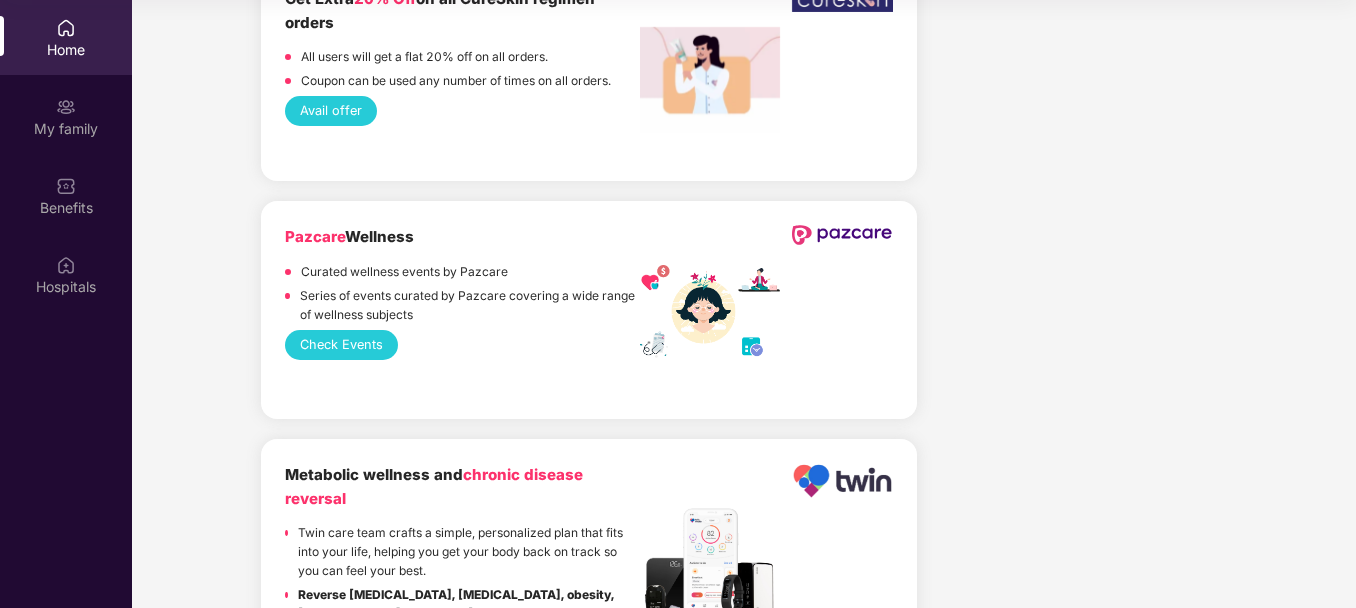 scroll, scrollTop: 4872, scrollLeft: 0, axis: vertical 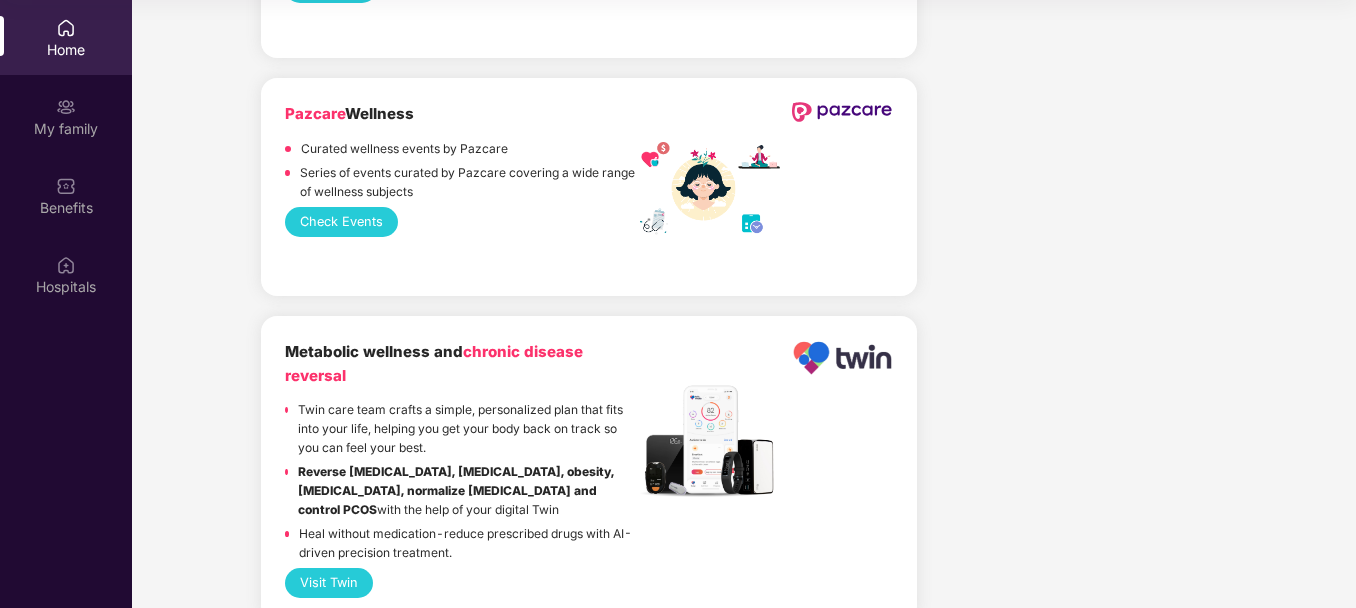 click on "Visit Twin" at bounding box center (328, 583) 